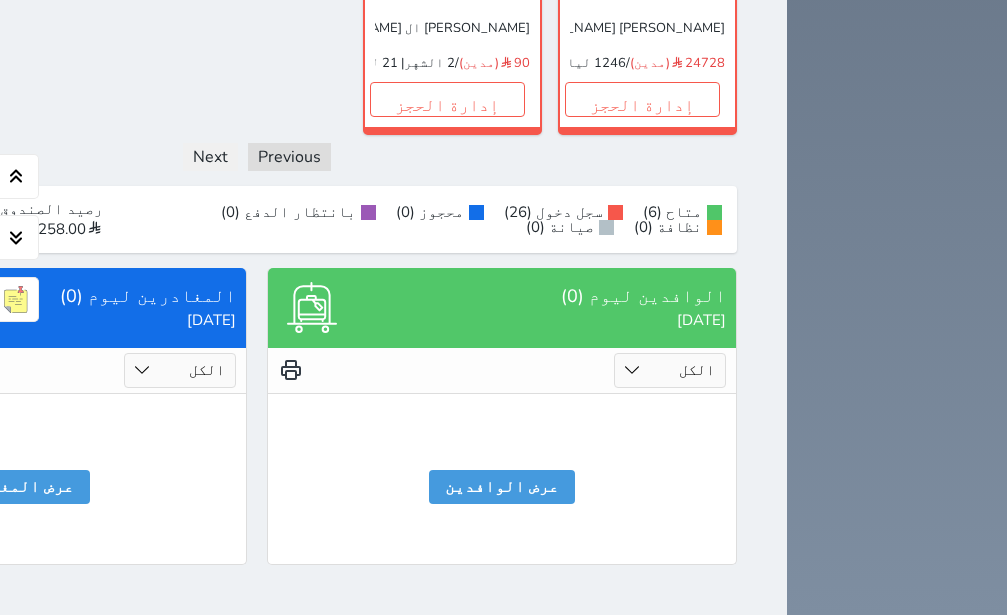 scroll, scrollTop: 1803, scrollLeft: 0, axis: vertical 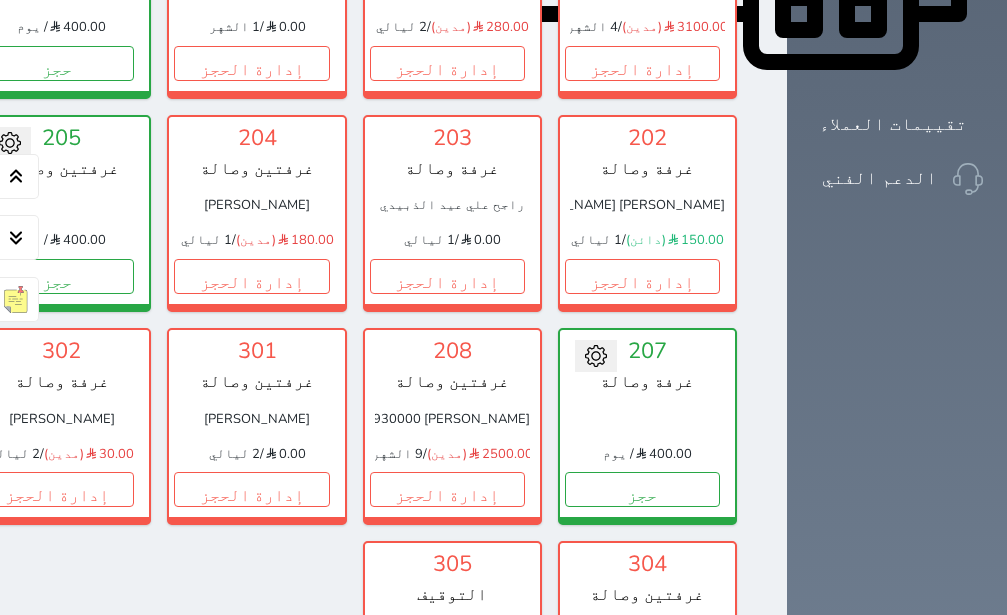 click on "إدارة الحجز" at bounding box center [-139, 63] 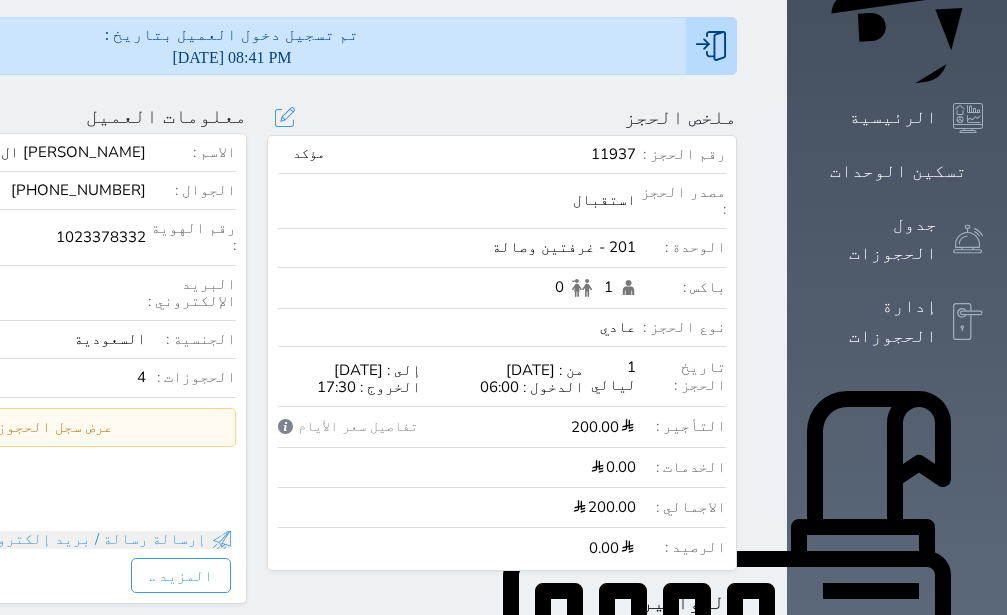scroll, scrollTop: 0, scrollLeft: 0, axis: both 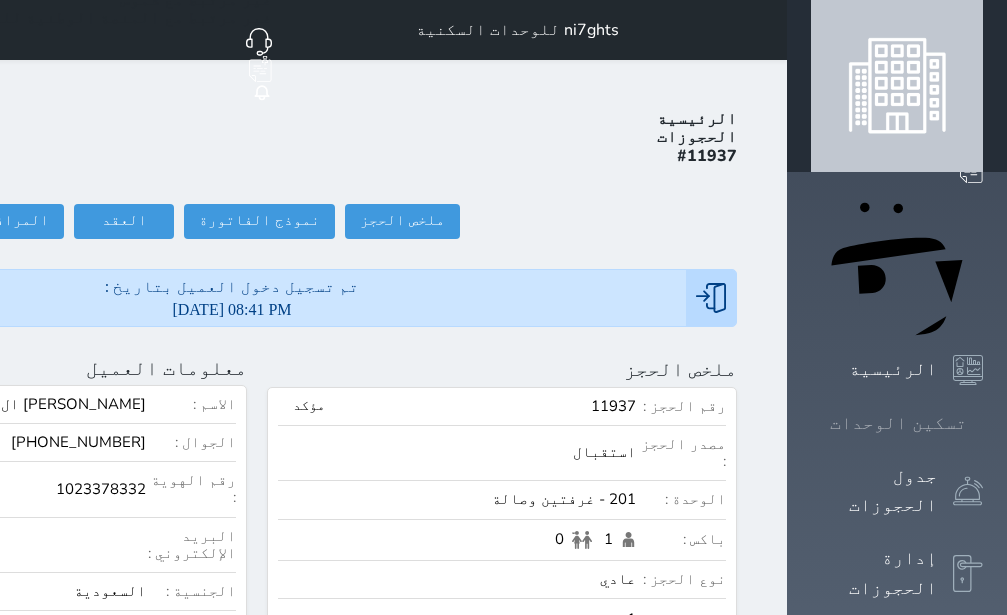 click on "تسكين الوحدات" at bounding box center [898, 423] 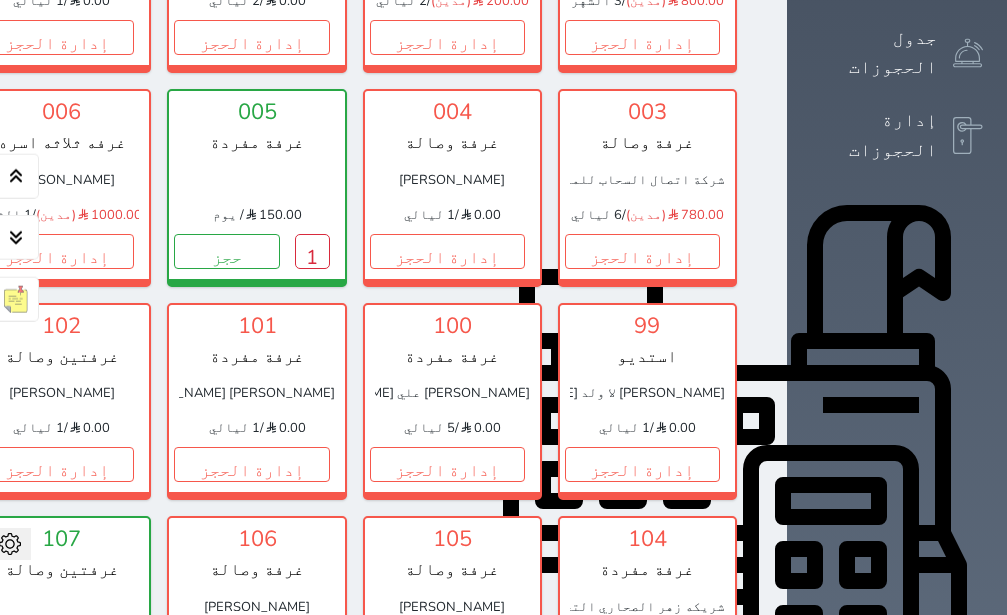 scroll, scrollTop: 456, scrollLeft: 0, axis: vertical 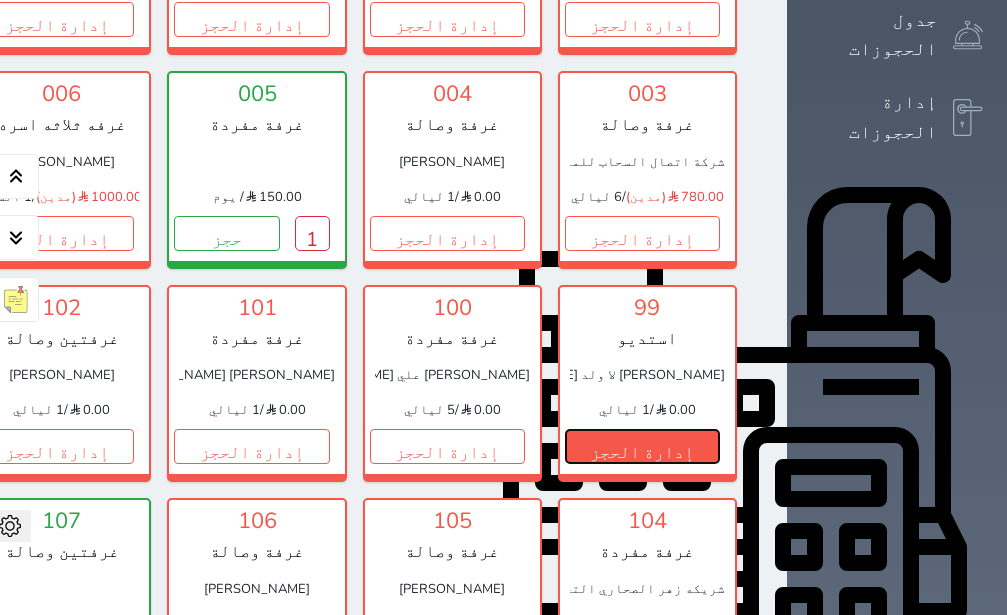 click on "إدارة الحجز" at bounding box center [642, 446] 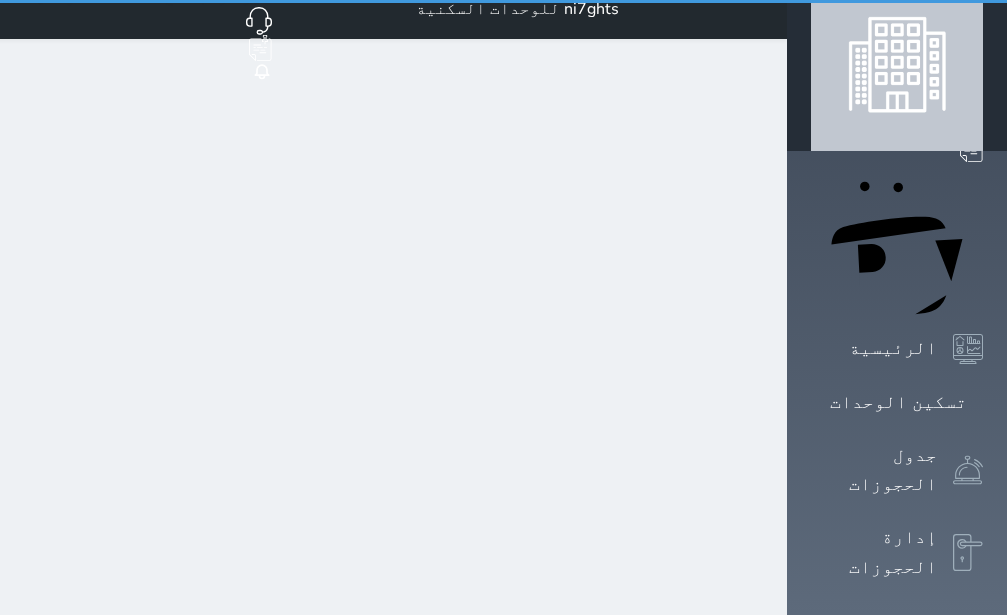 scroll, scrollTop: 0, scrollLeft: 0, axis: both 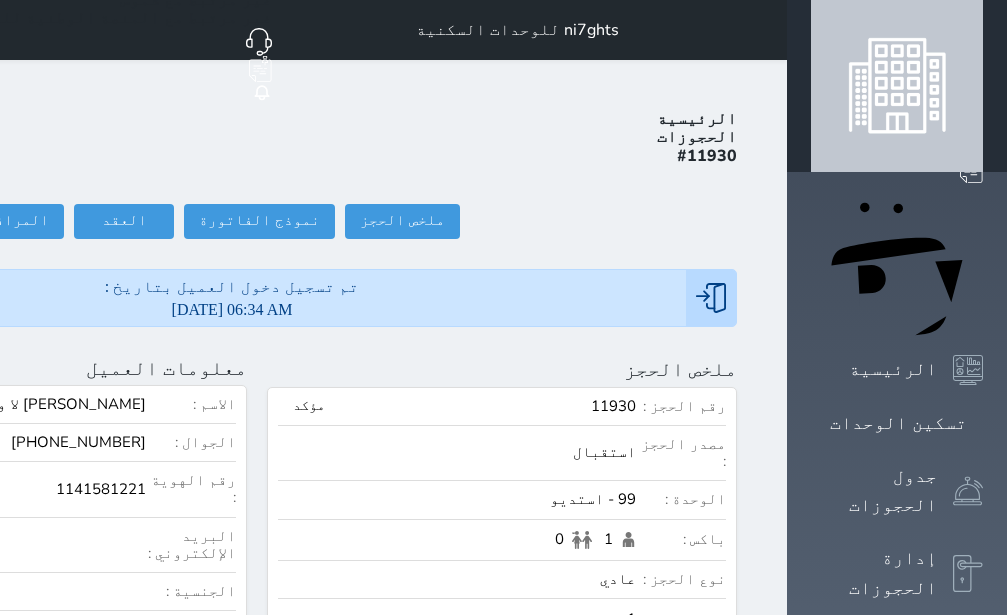 click on "تسجيل مغادرة" at bounding box center [-147, 221] 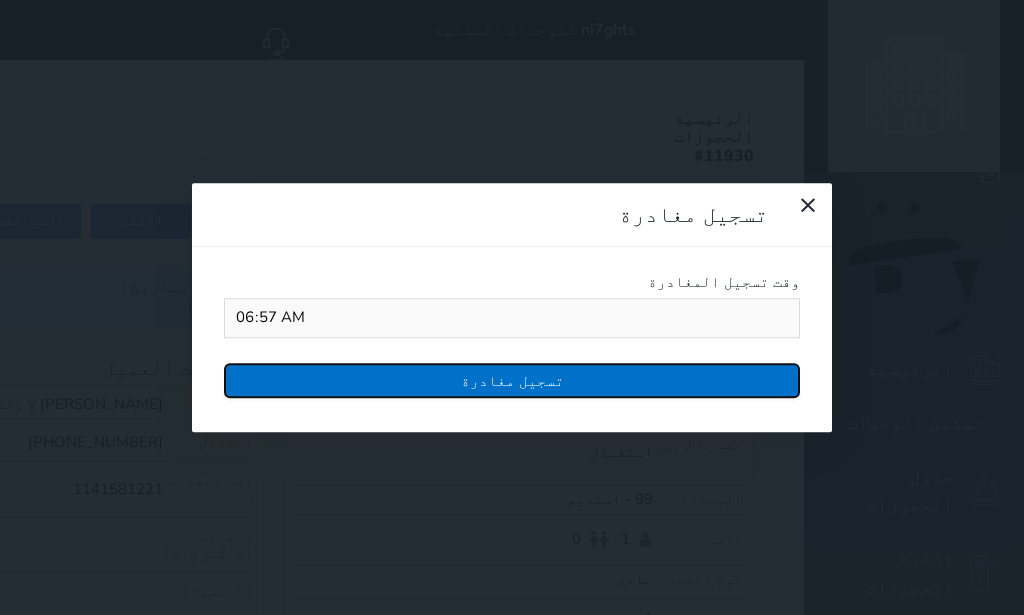 click on "تسجيل مغادرة" at bounding box center [512, 380] 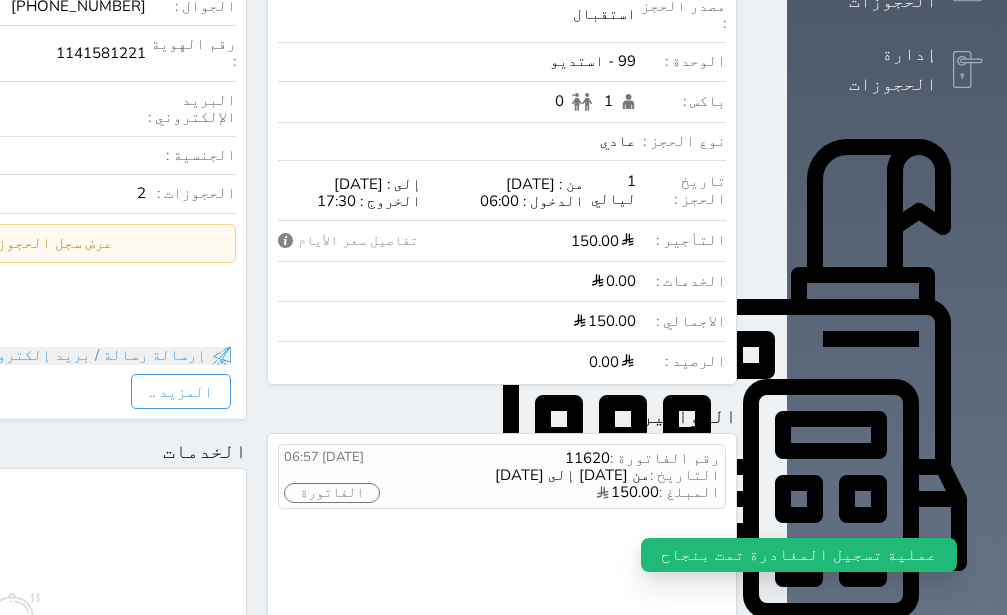 scroll, scrollTop: 0, scrollLeft: 0, axis: both 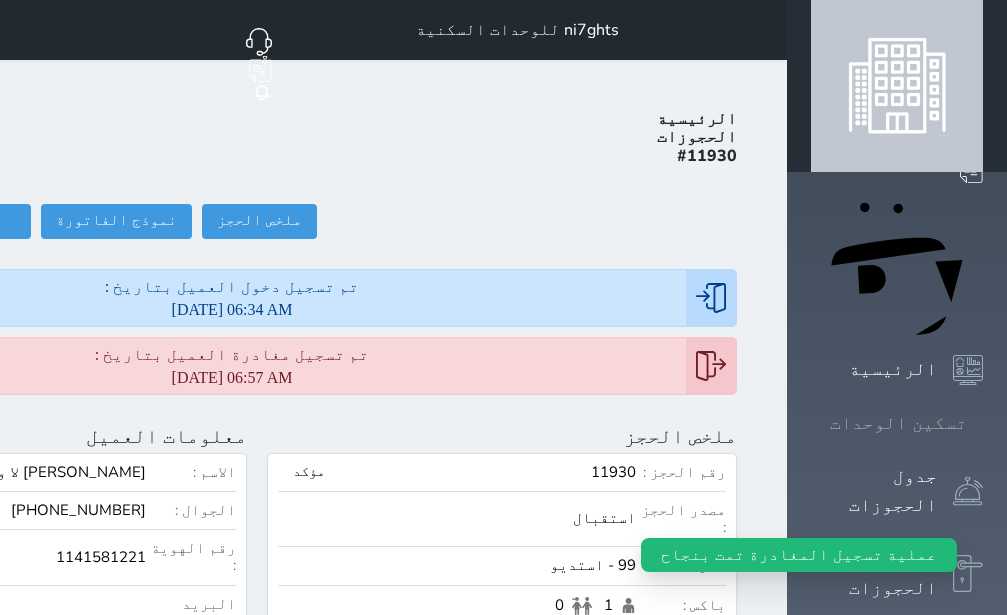 click on "تسكين الوحدات" at bounding box center [898, 423] 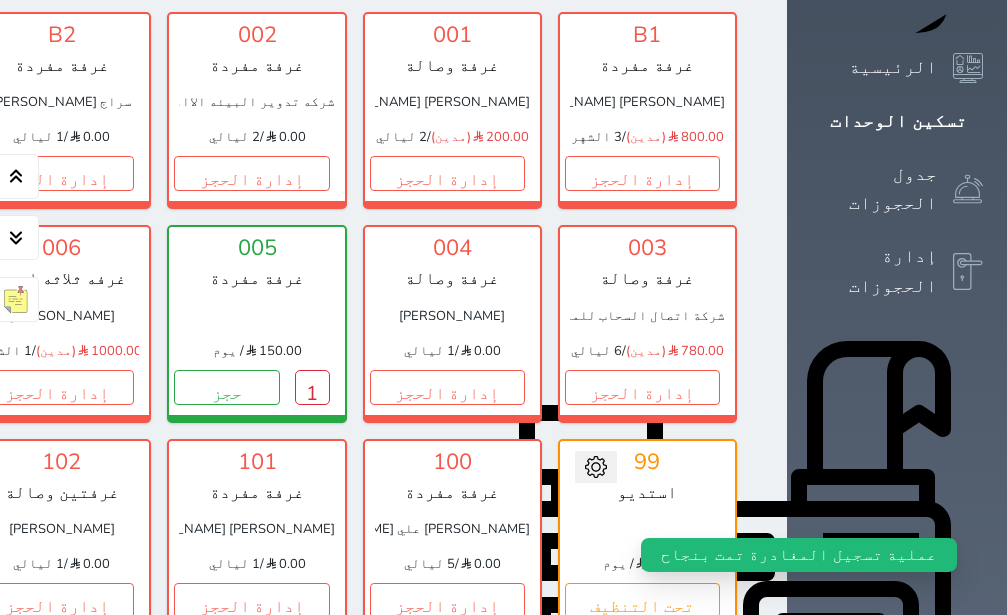 scroll, scrollTop: 582, scrollLeft: 0, axis: vertical 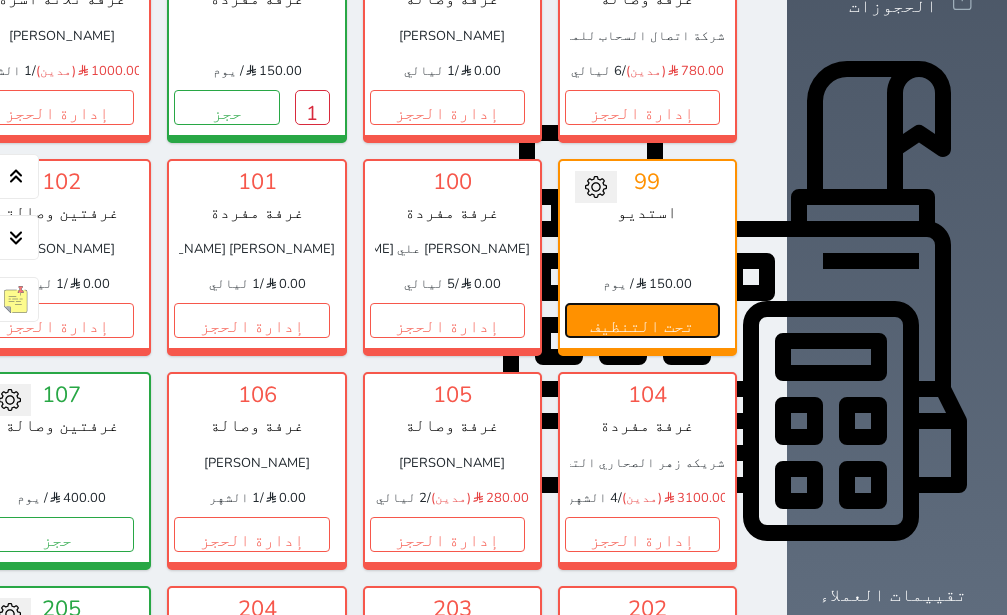 click on "تحت التنظيف" at bounding box center [642, 320] 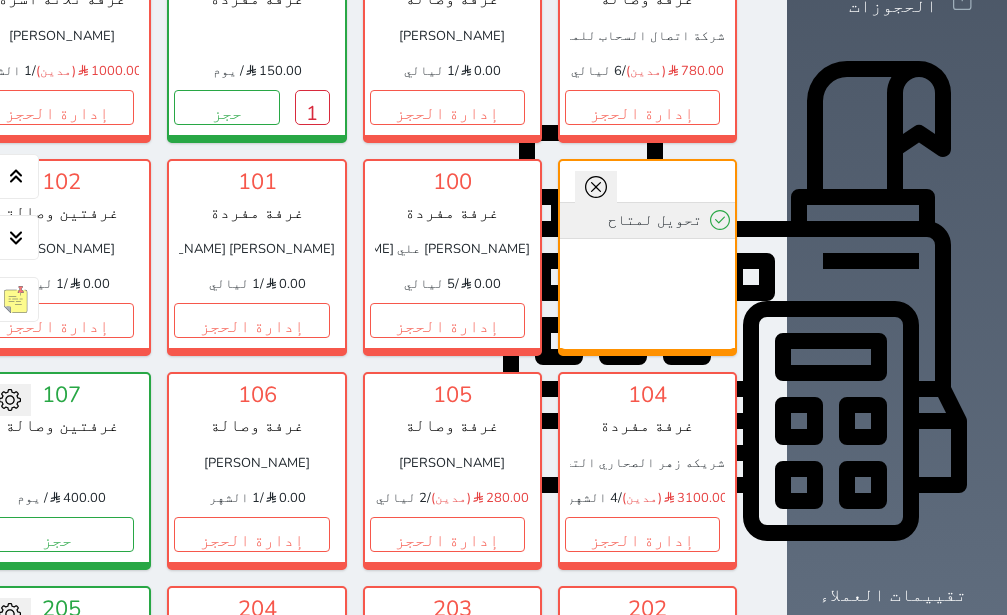 click on "تحويل لمتاح" at bounding box center (647, 220) 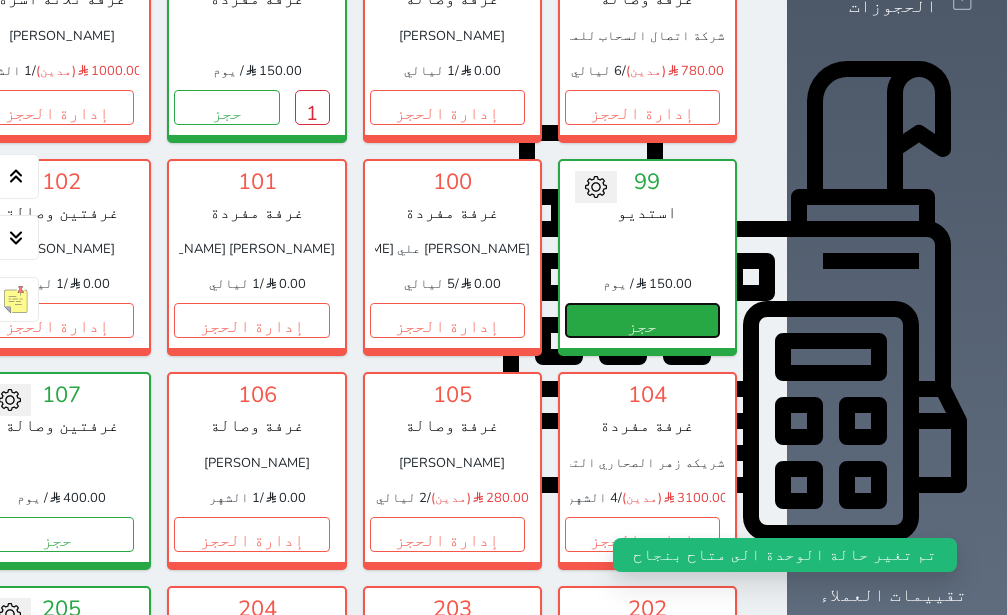 click on "حجز" at bounding box center [642, 320] 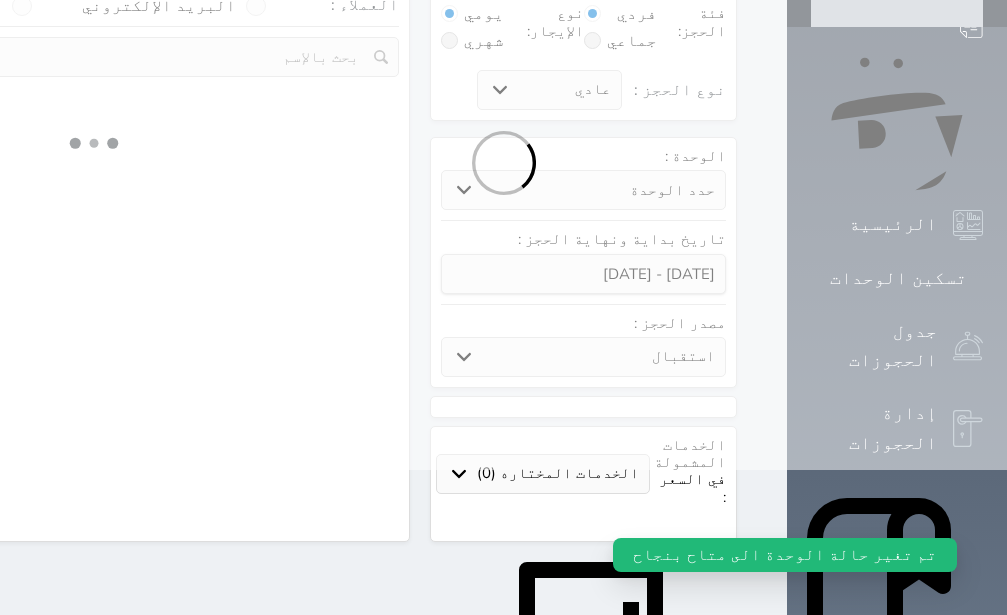 scroll, scrollTop: 0, scrollLeft: 0, axis: both 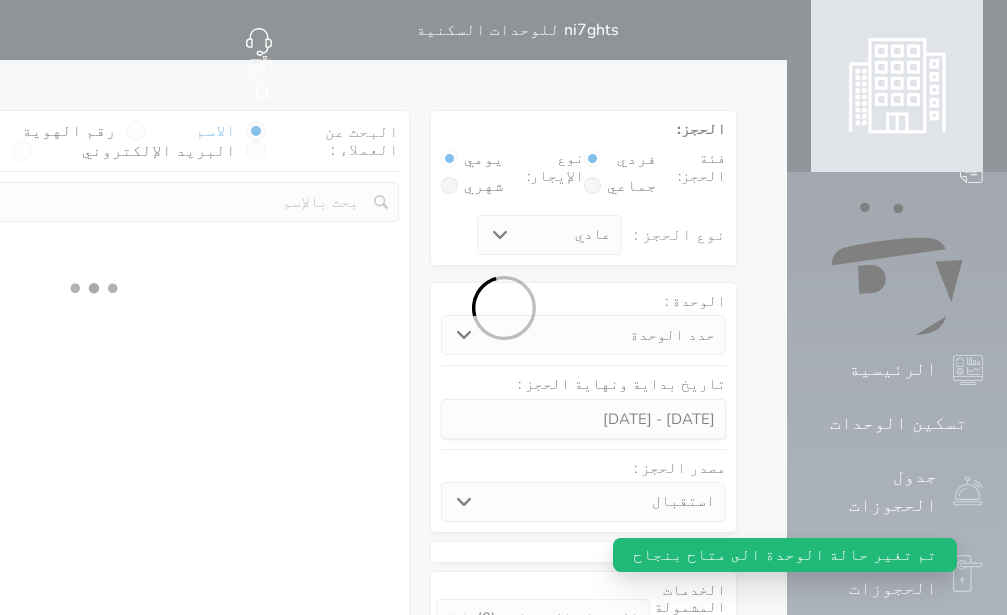 select 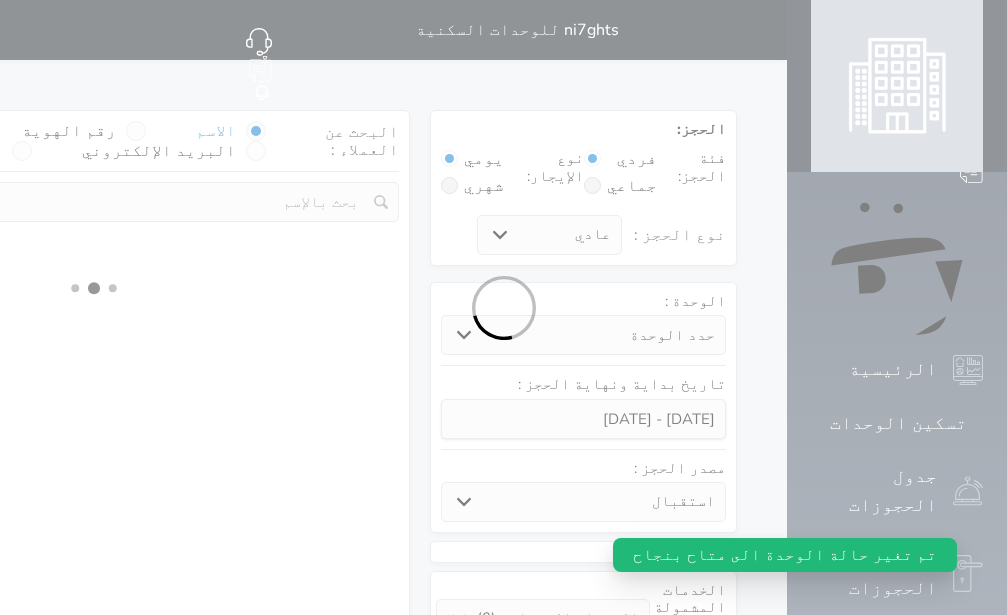 select on "11484" 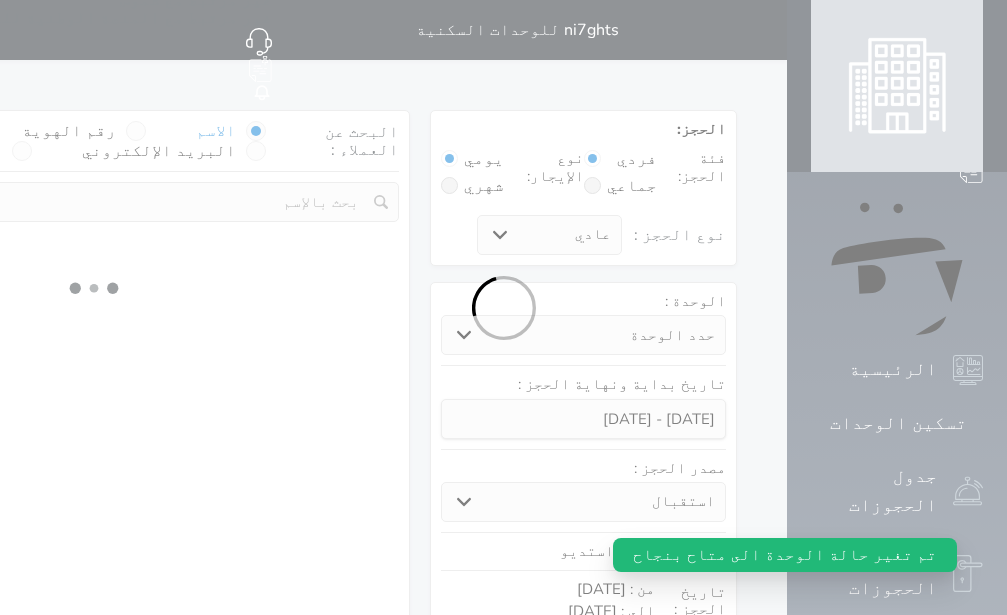 select 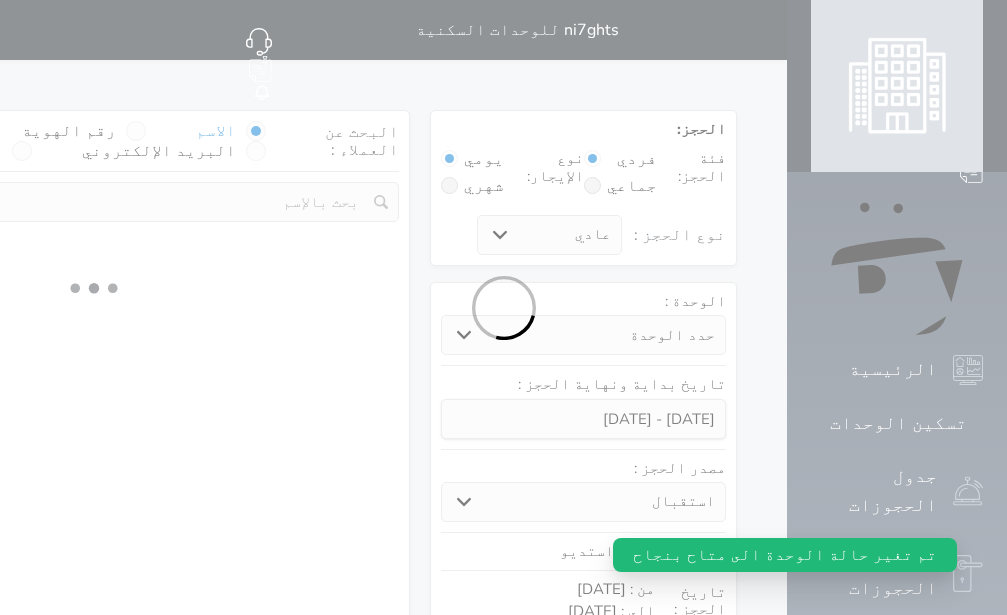 select on "1" 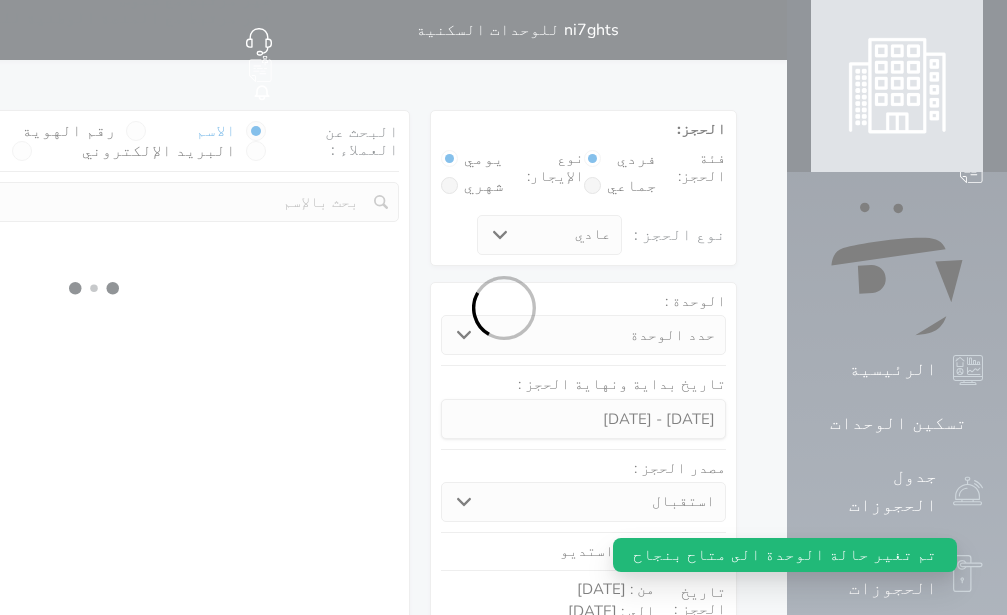 select on "113" 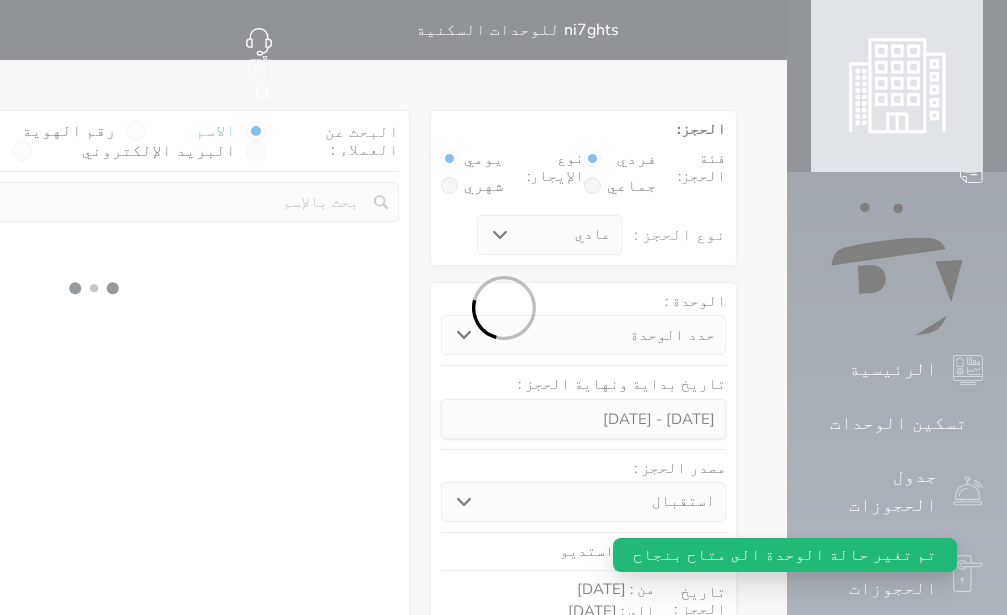 select on "1" 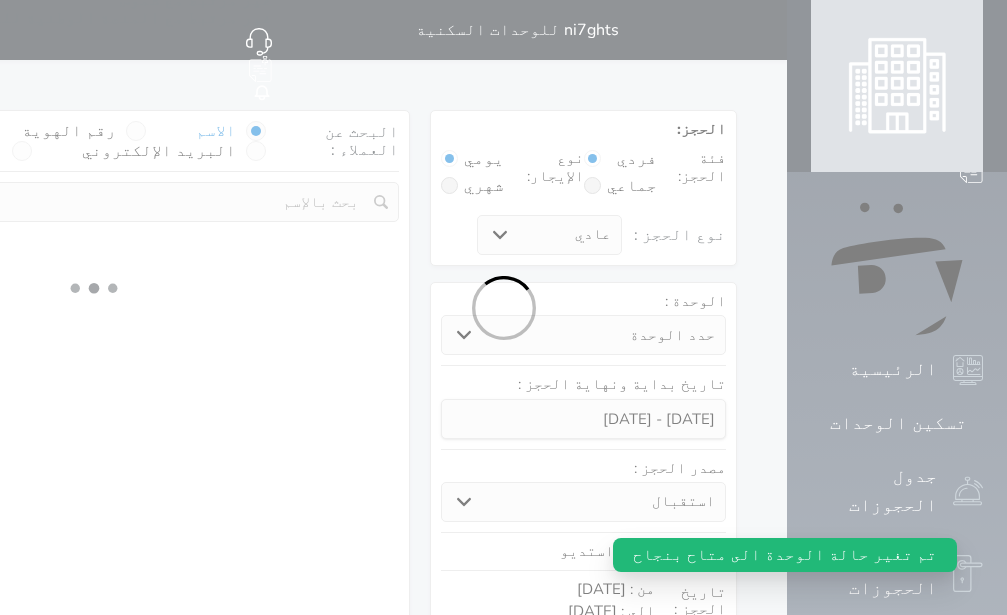 select 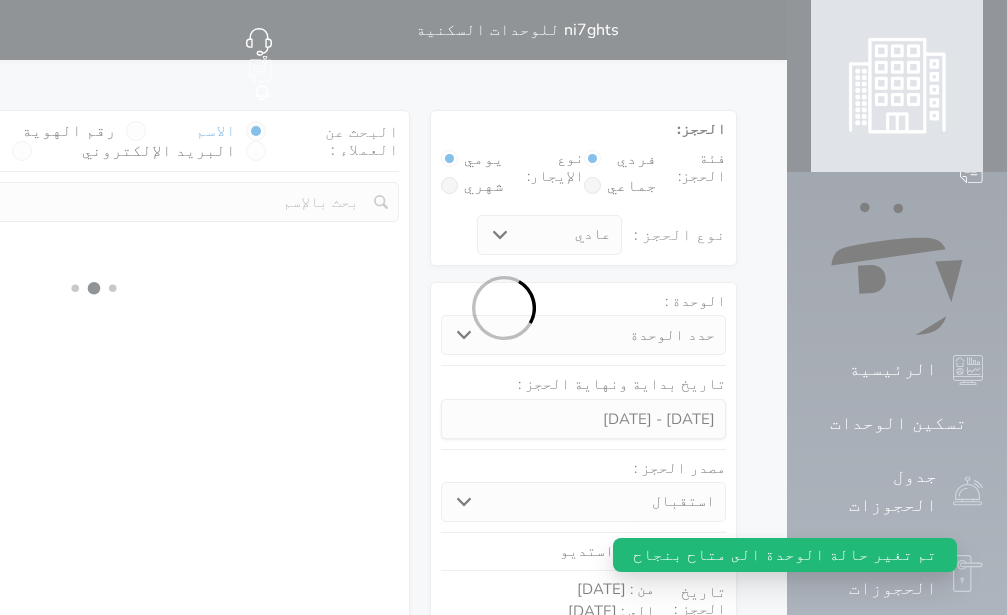 select on "7" 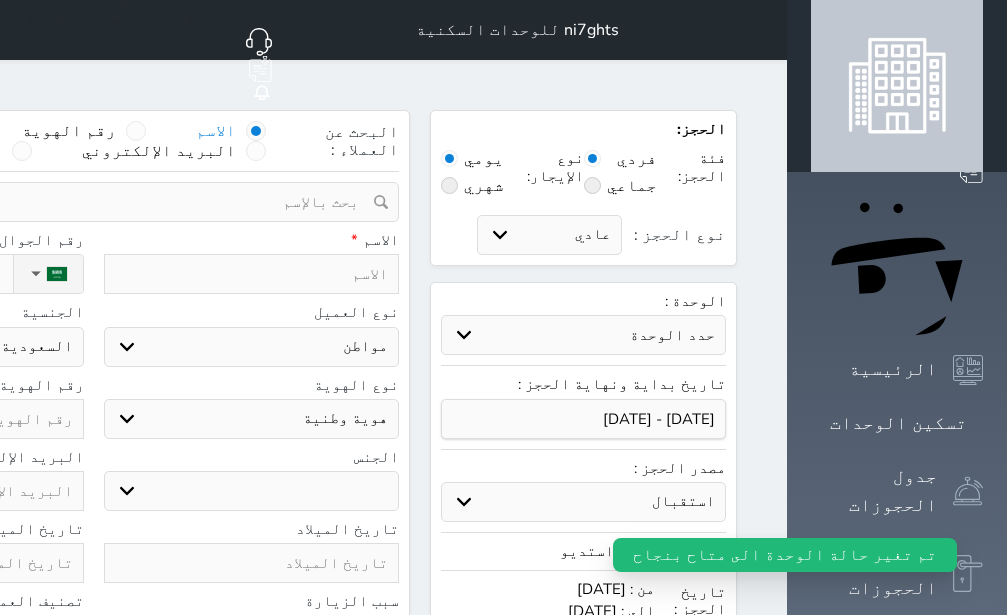 select 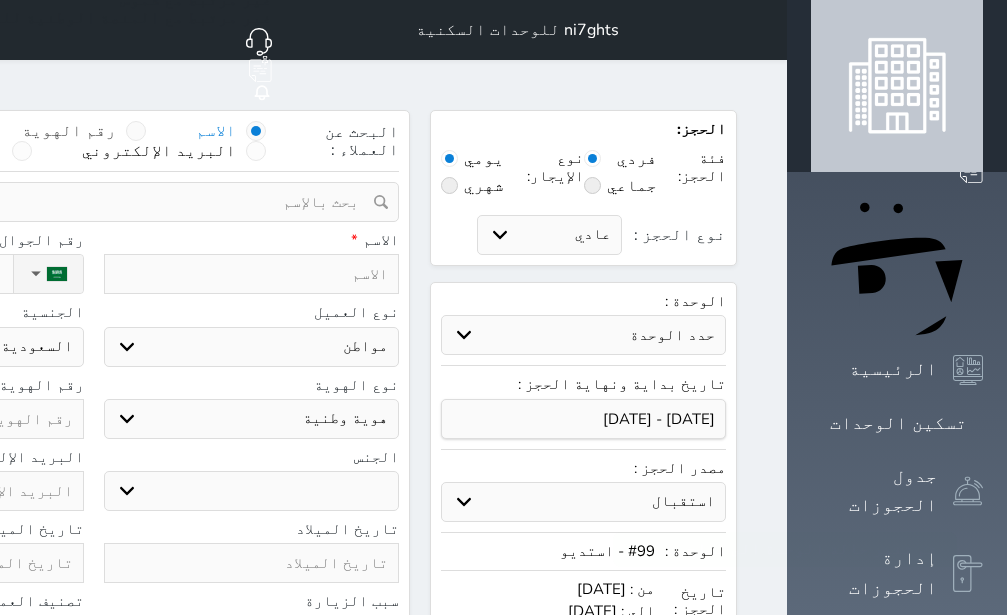 click at bounding box center [136, 131] 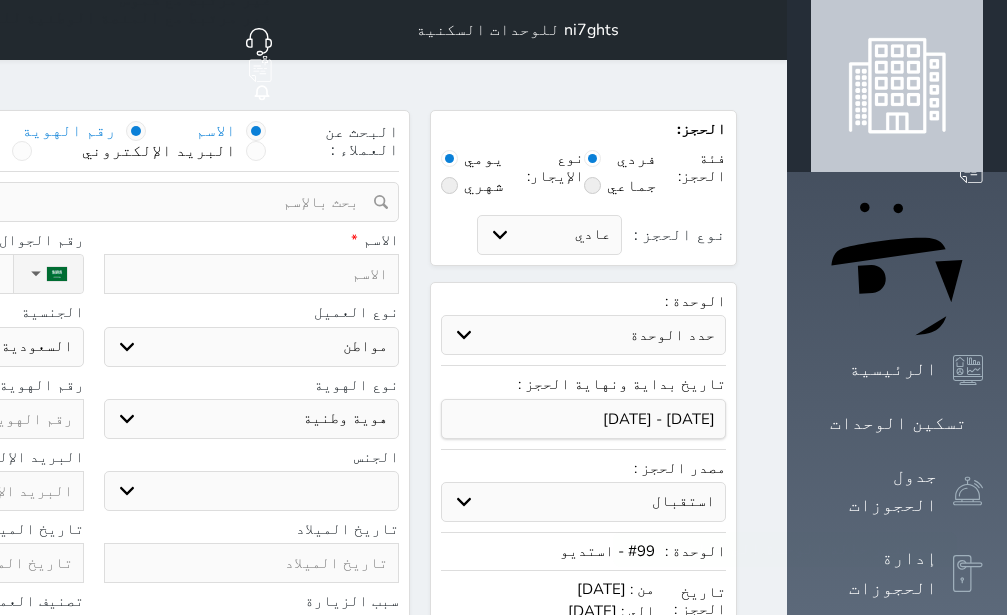 radio on "false" 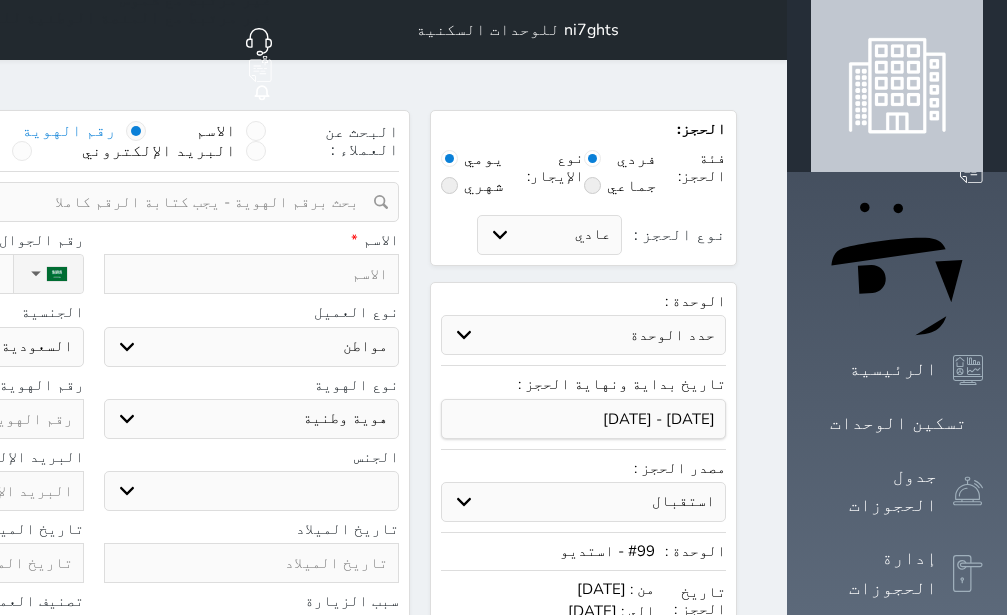 click at bounding box center (86, 202) 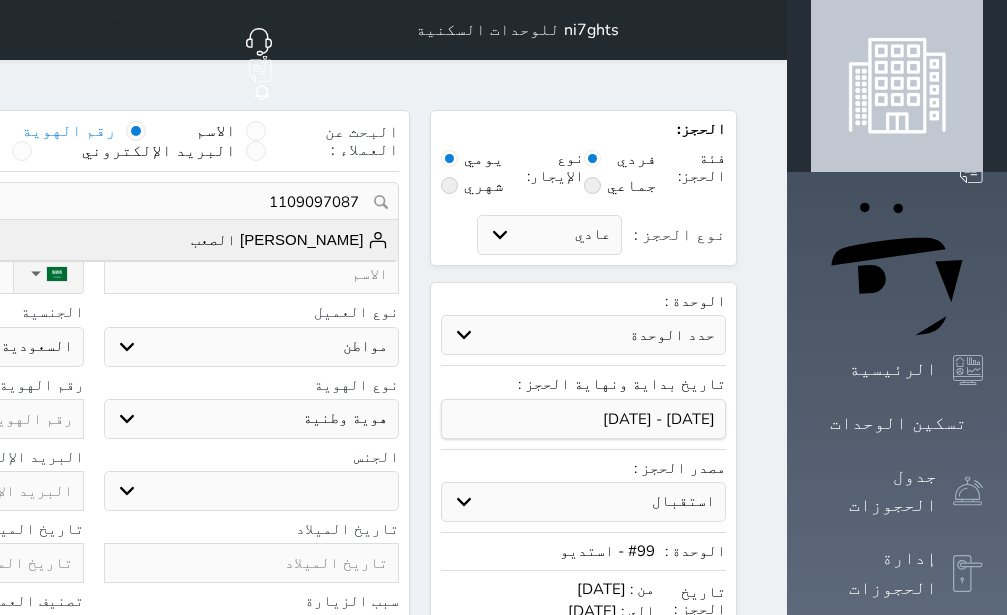 click on "[PERSON_NAME] الصعب   [PHONE_NUMBER]" at bounding box center (93, 240) 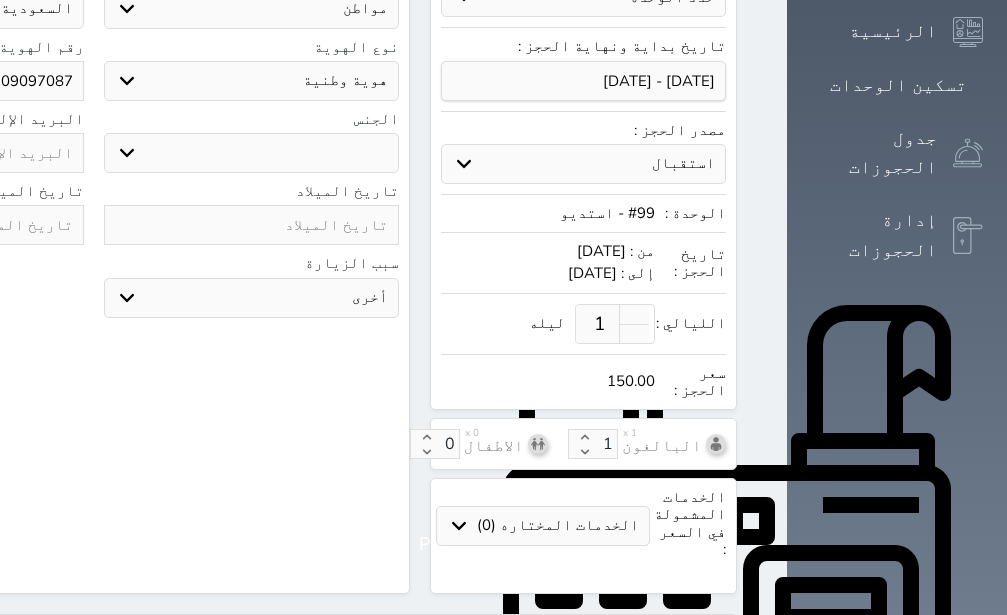 scroll, scrollTop: 564, scrollLeft: 0, axis: vertical 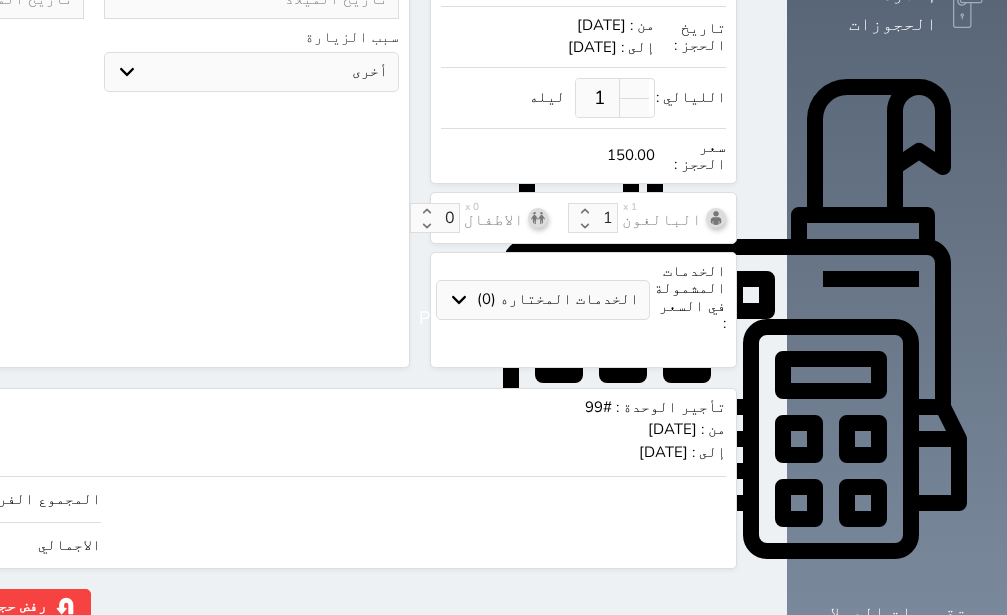 click on "150" at bounding box center [-147, 499] 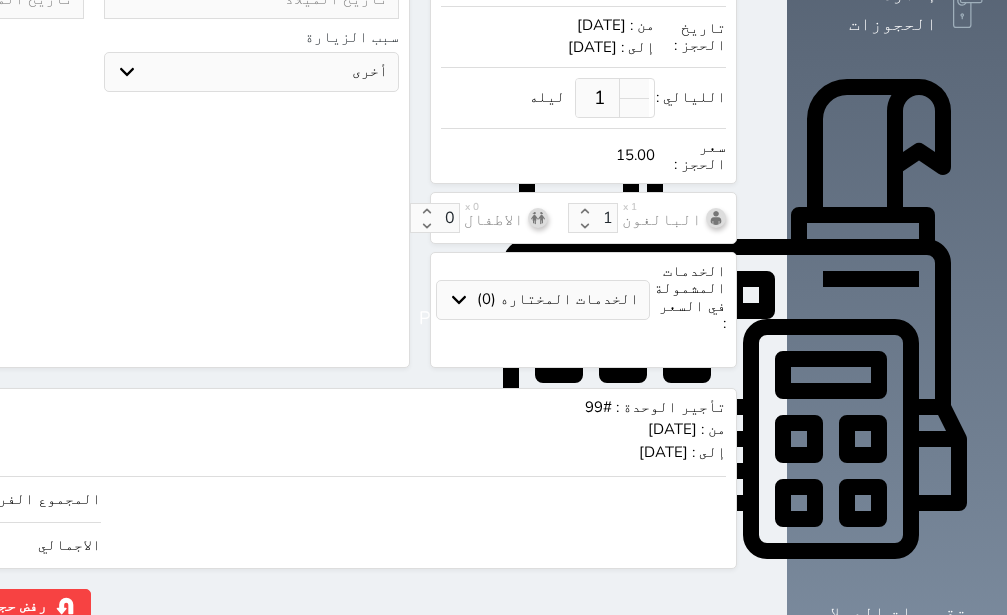 type on "1" 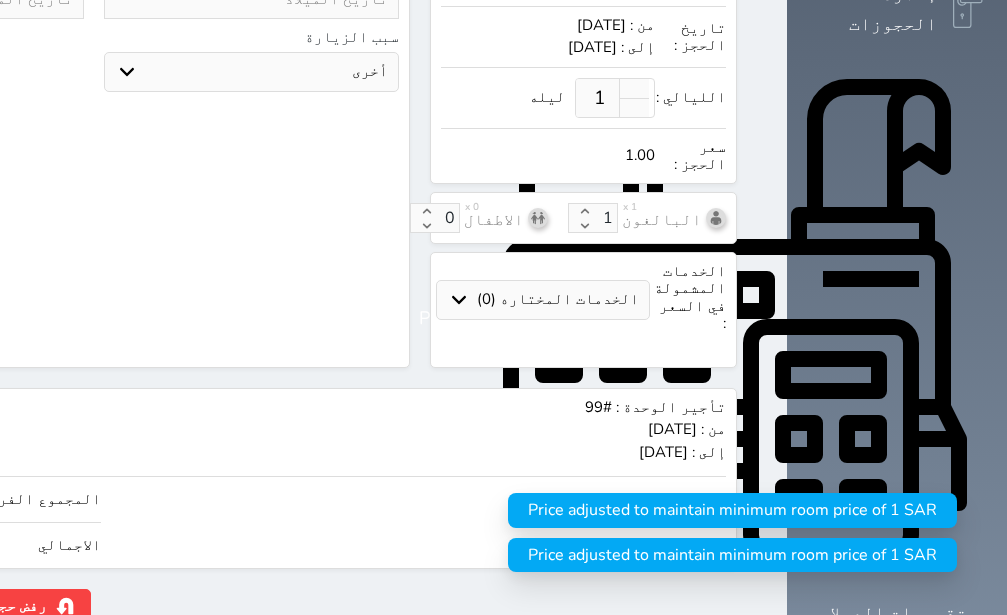 type on "15" 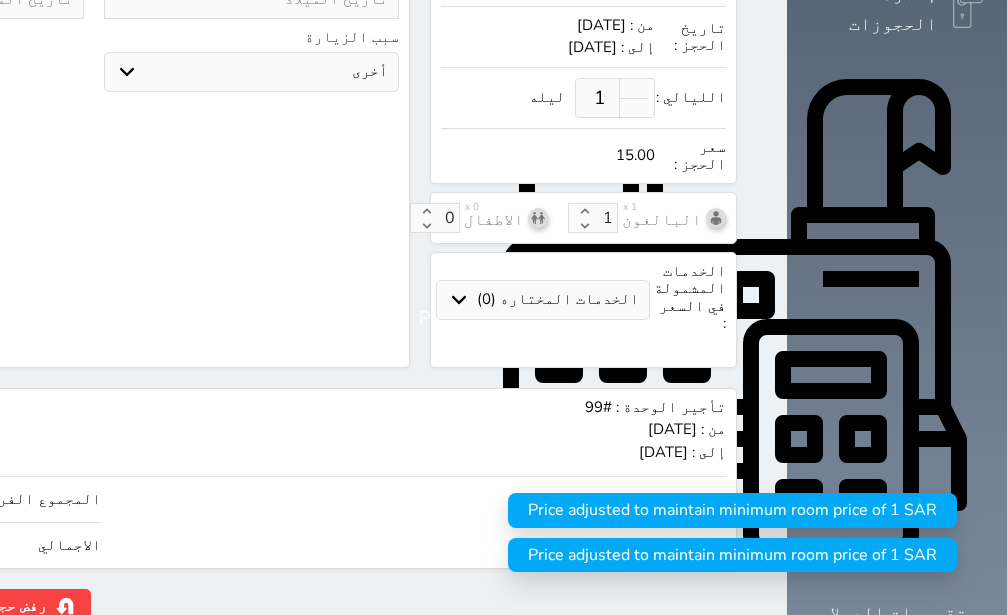 type on "150" 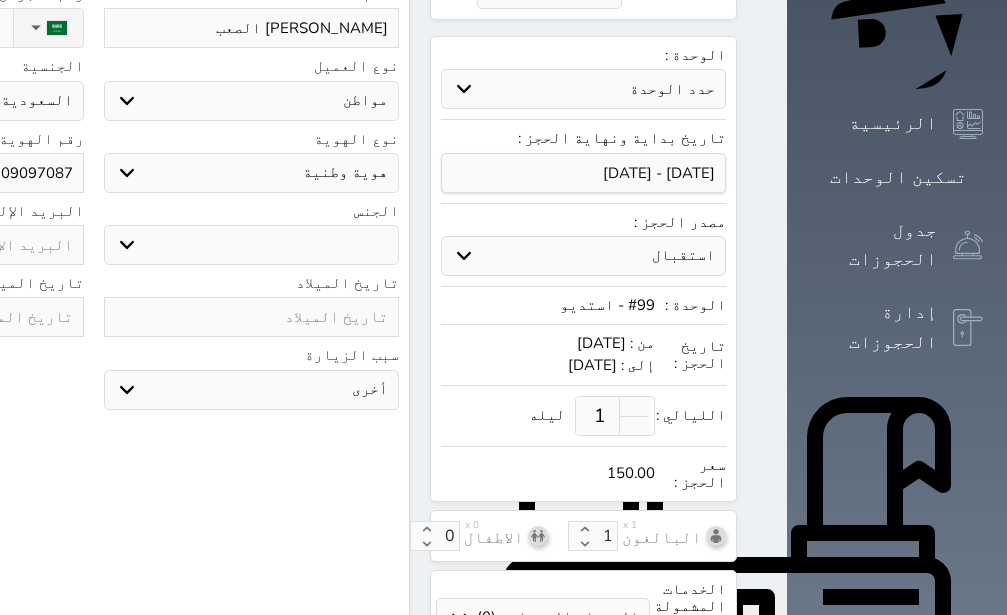scroll, scrollTop: 564, scrollLeft: 0, axis: vertical 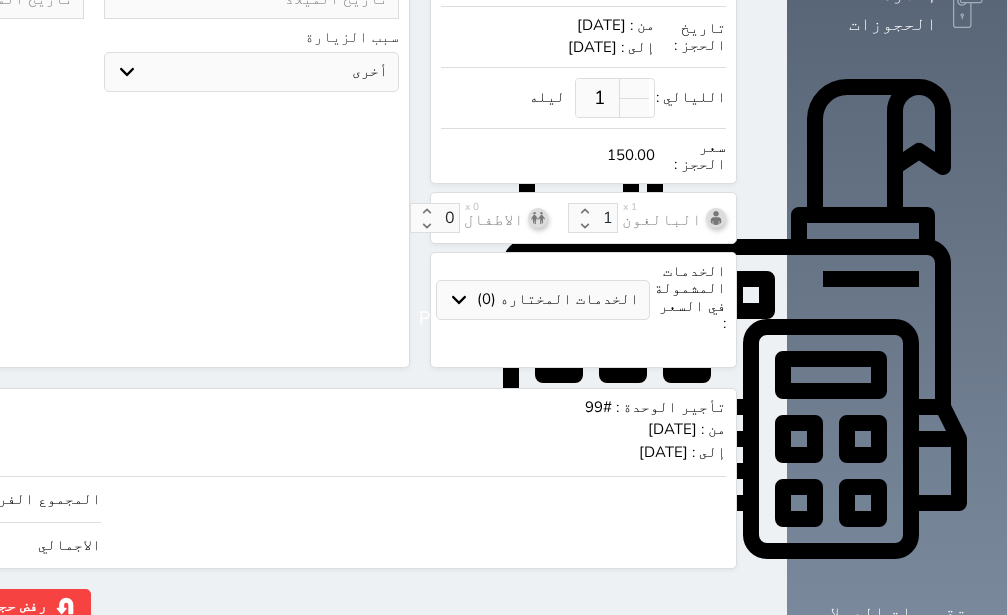 type on "150.00" 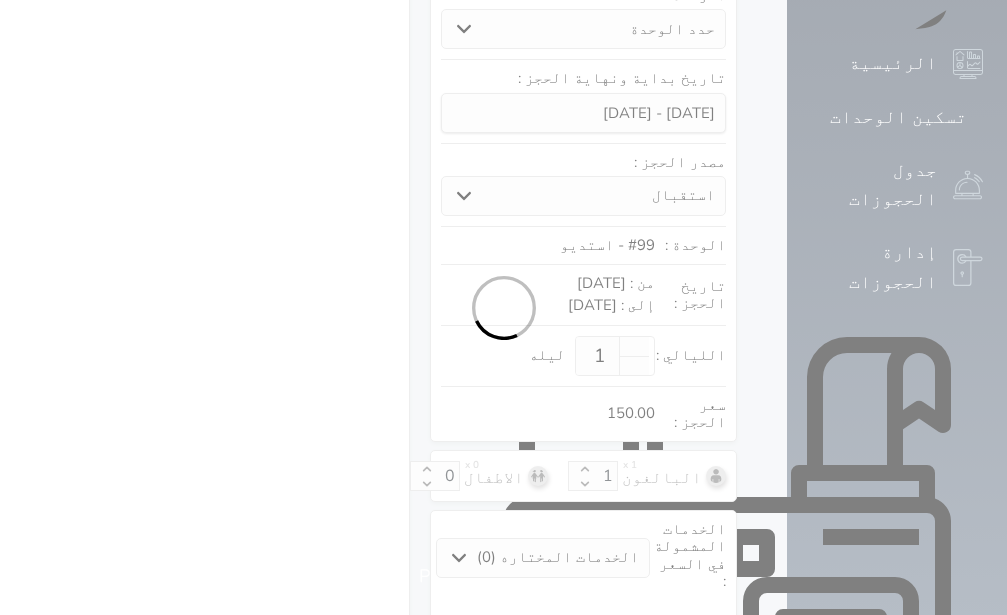 select on "1" 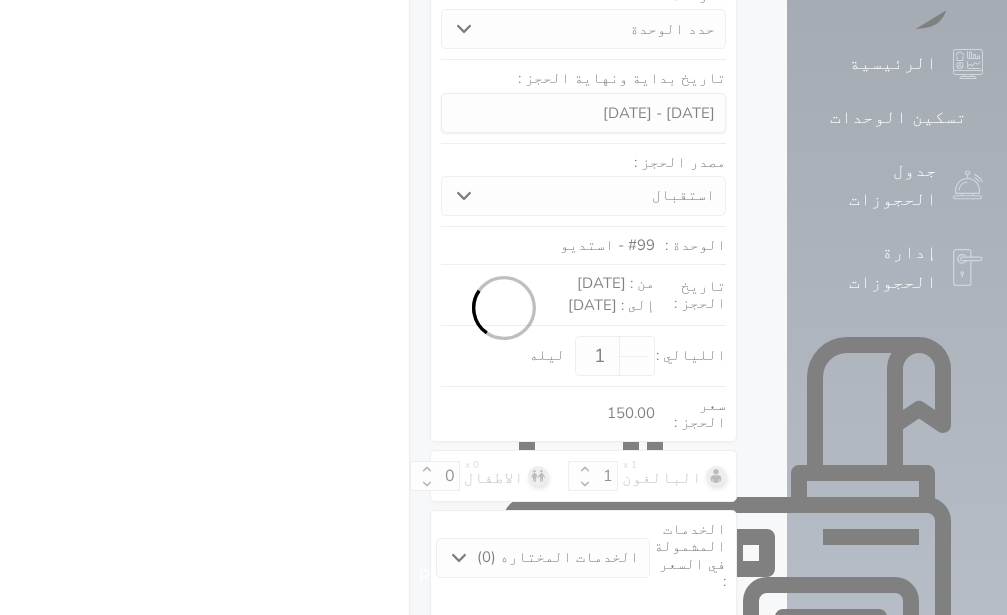 select on "113" 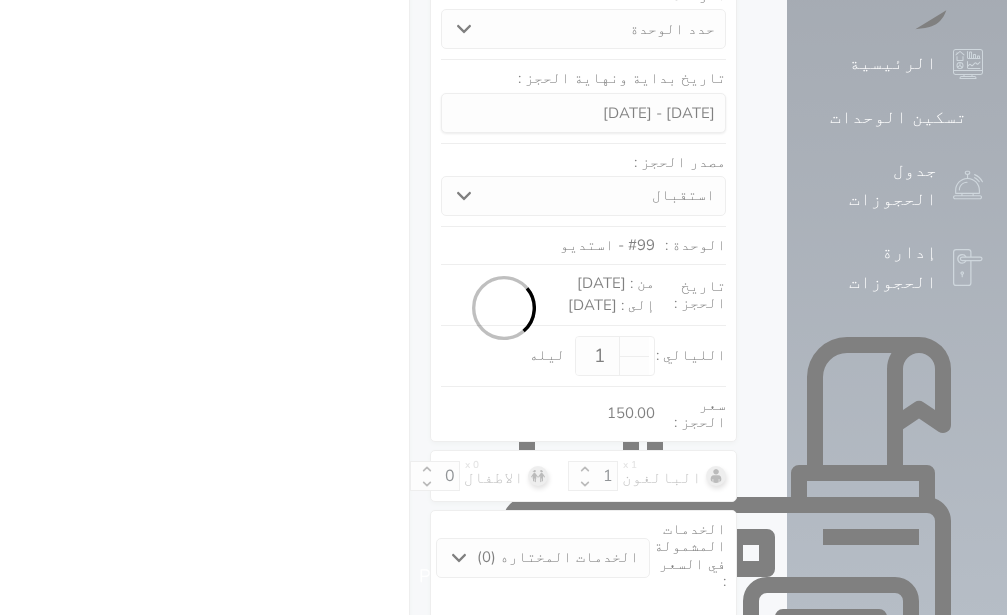 select on "1" 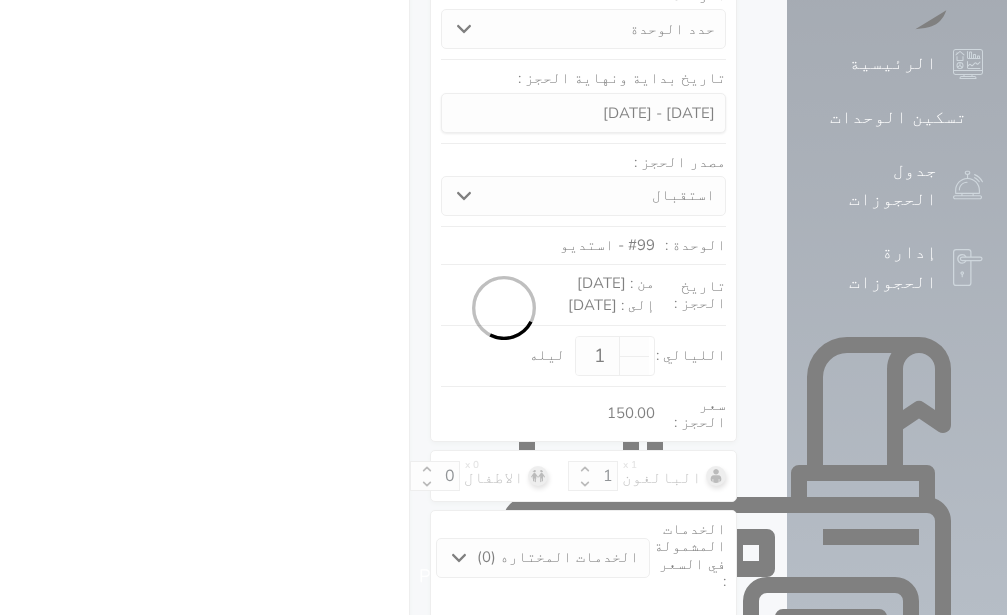 select on "7" 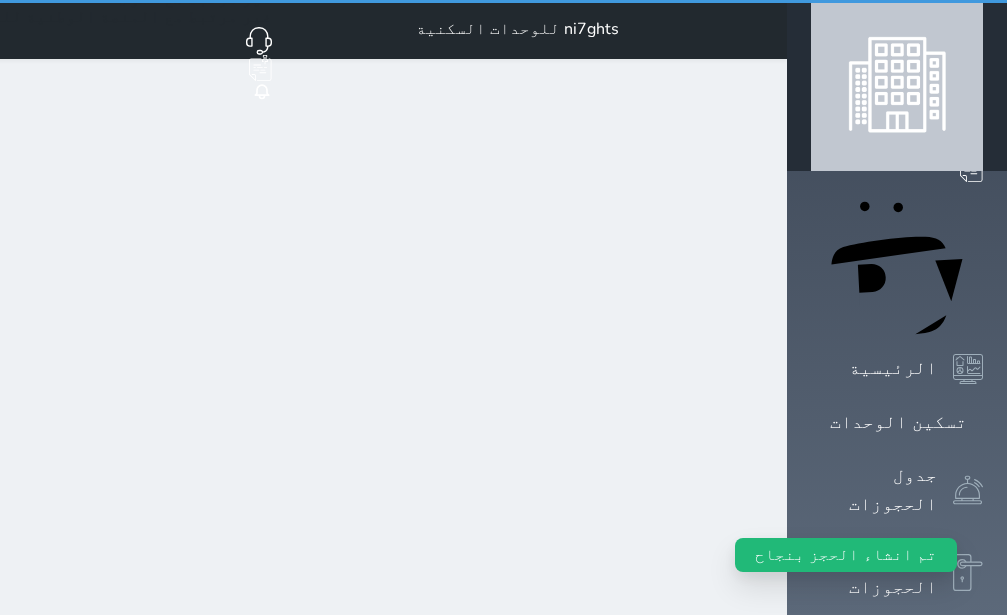 scroll, scrollTop: 0, scrollLeft: 0, axis: both 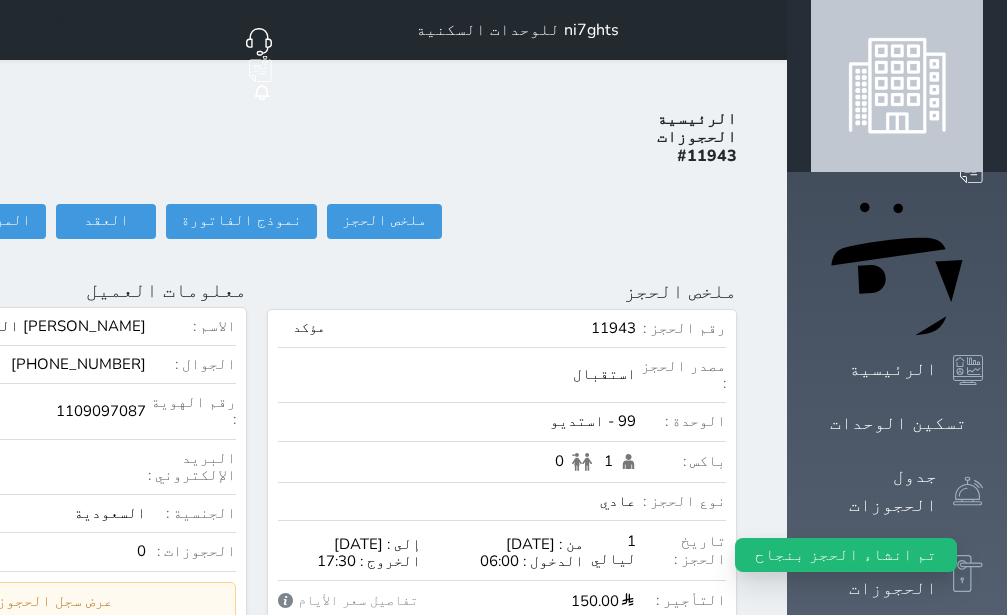 click on "تسجيل دخول" at bounding box center [-156, 221] 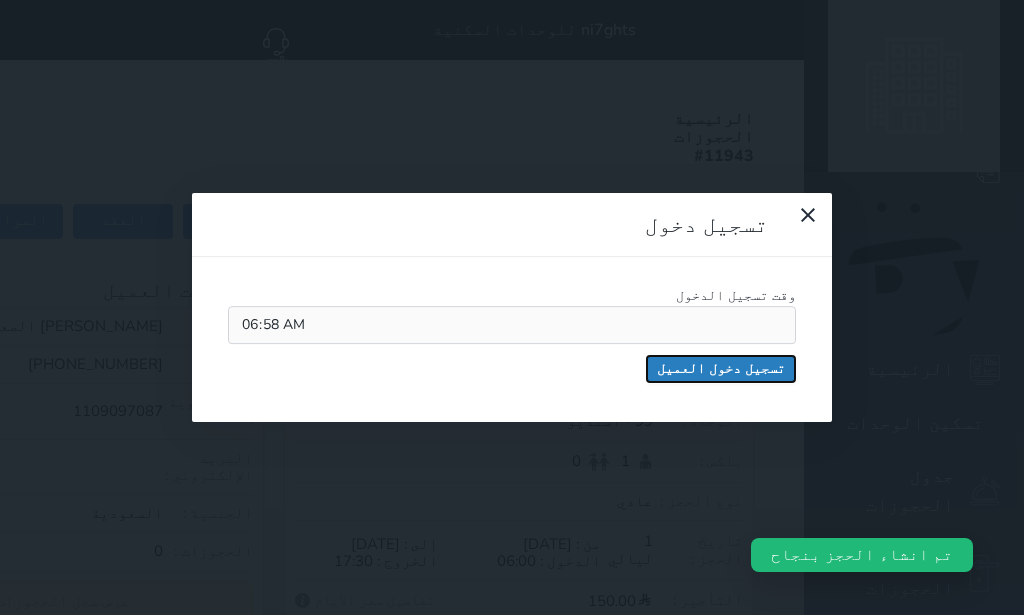 click on "تسجيل دخول العميل" at bounding box center (721, 369) 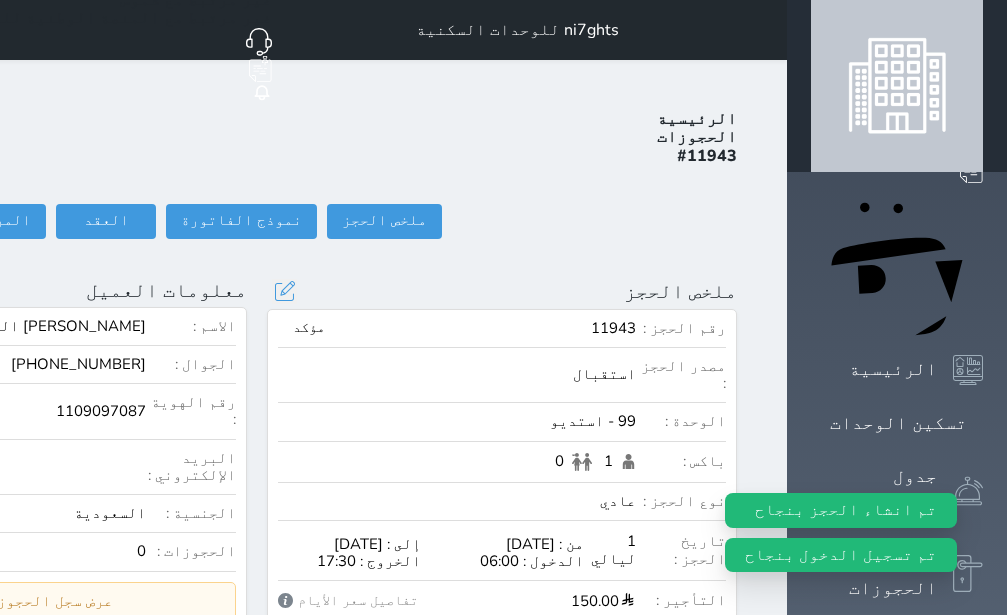 select 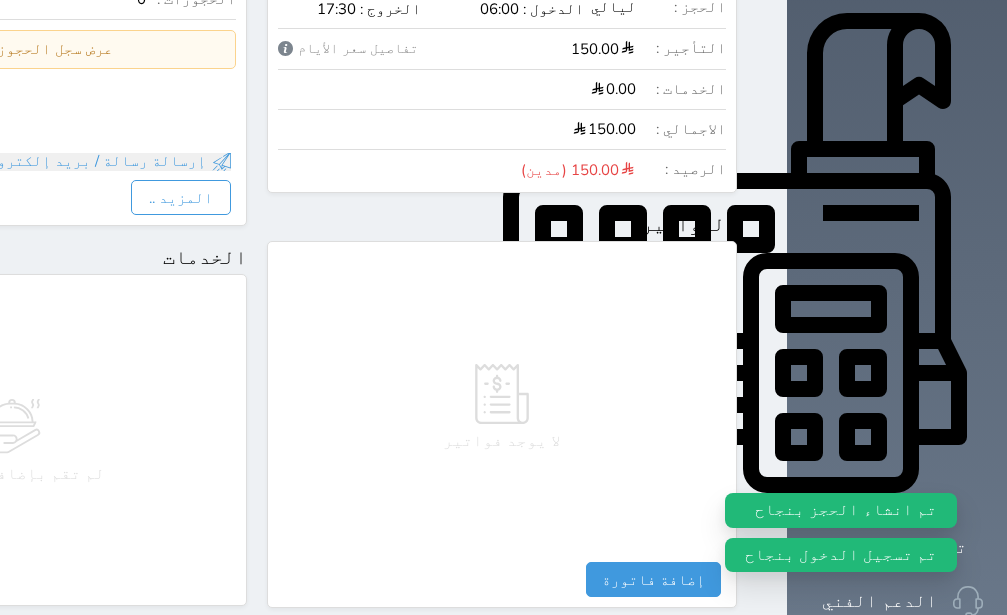 scroll, scrollTop: 1110, scrollLeft: 0, axis: vertical 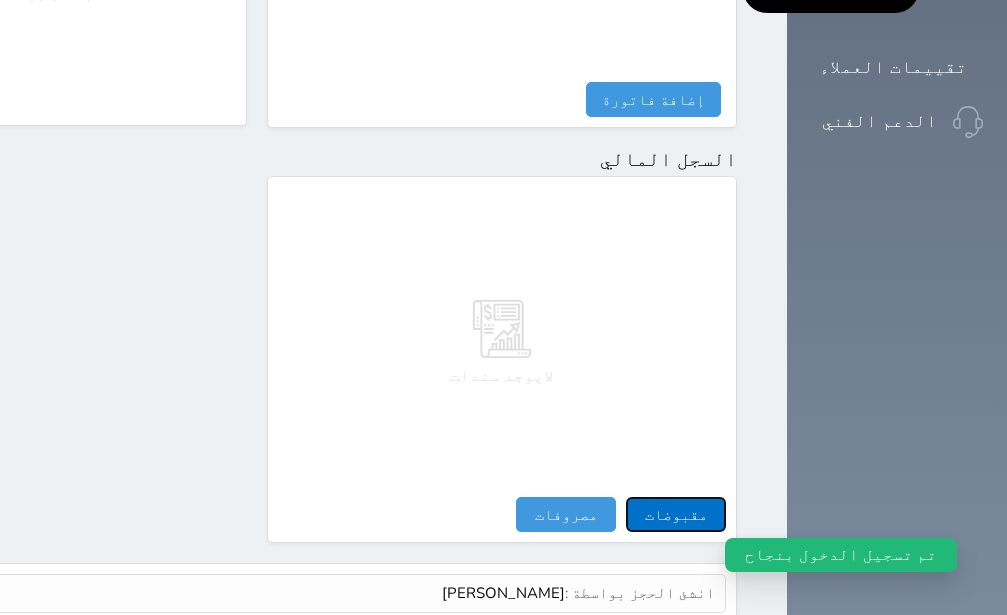 click on "مقبوضات" at bounding box center (676, 514) 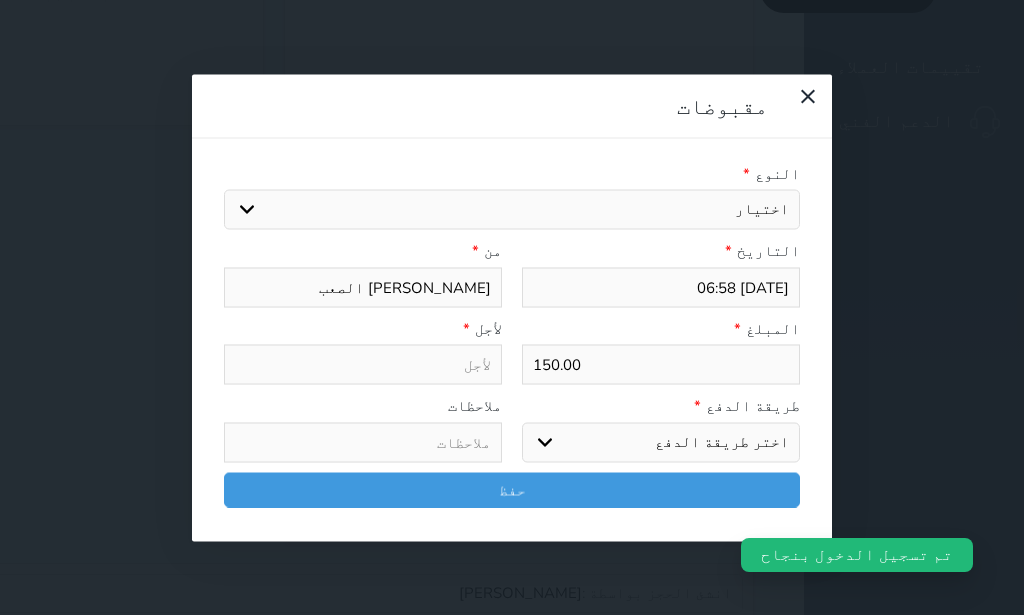 select 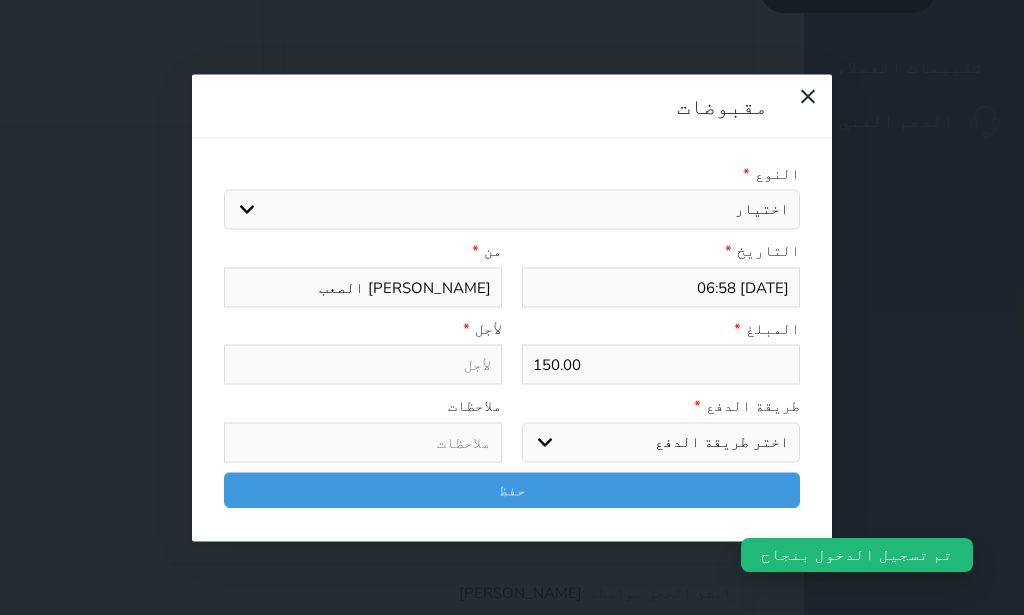 select 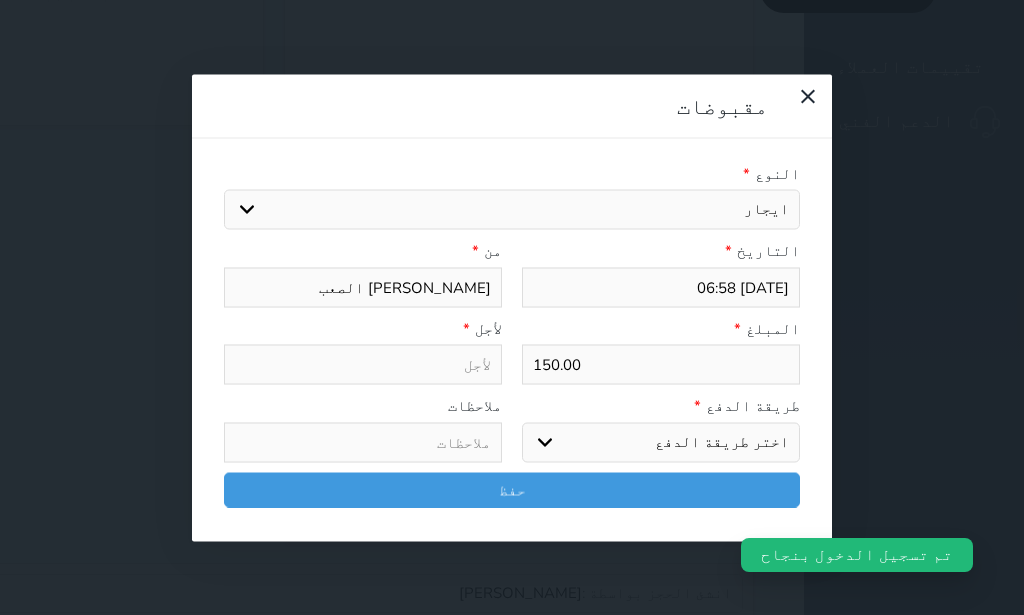 click on "ايجار" at bounding box center [0, 0] 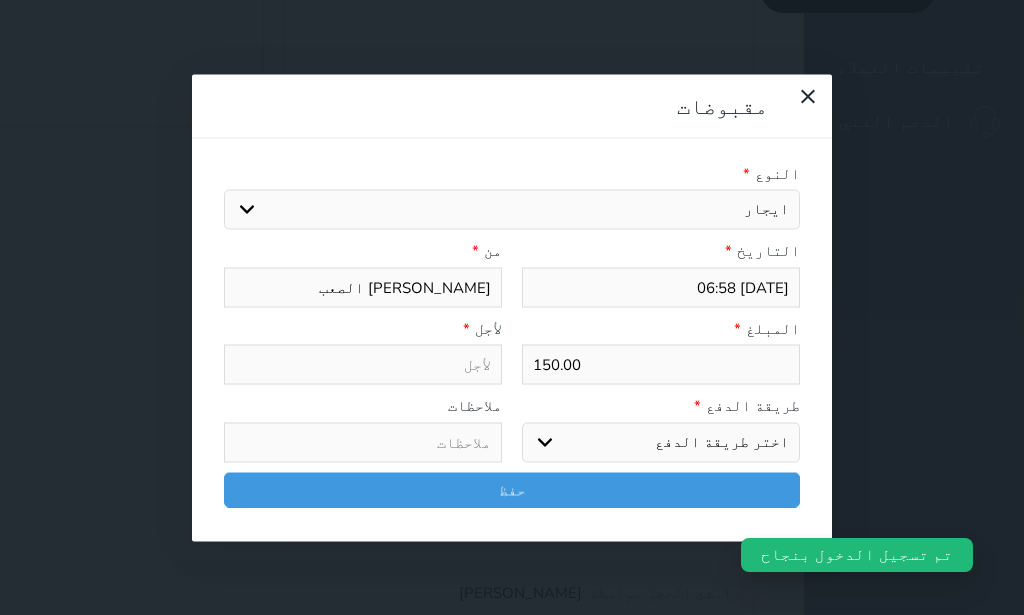 select 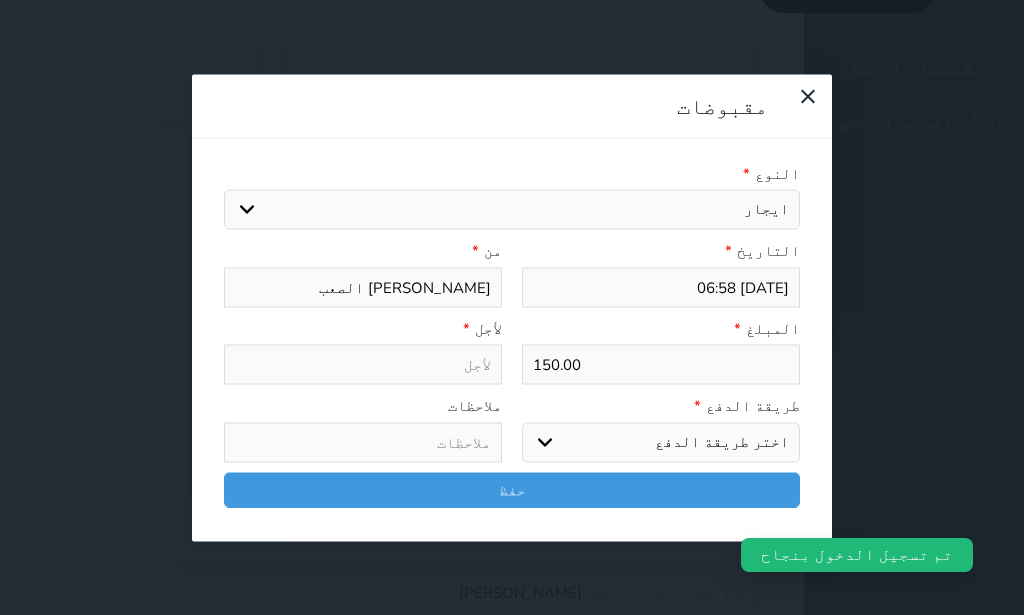 type on "ايجار - الوحدة - 99" 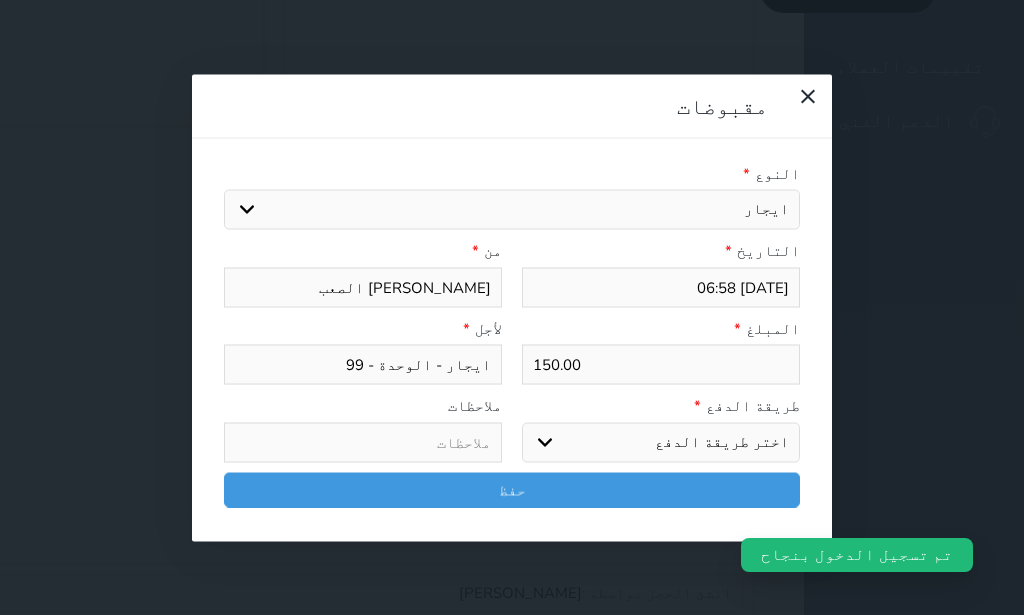 click on "اختر طريقة الدفع   دفع نقدى   تحويل بنكى   مدى   بطاقة ائتمان   آجل" at bounding box center [661, 442] 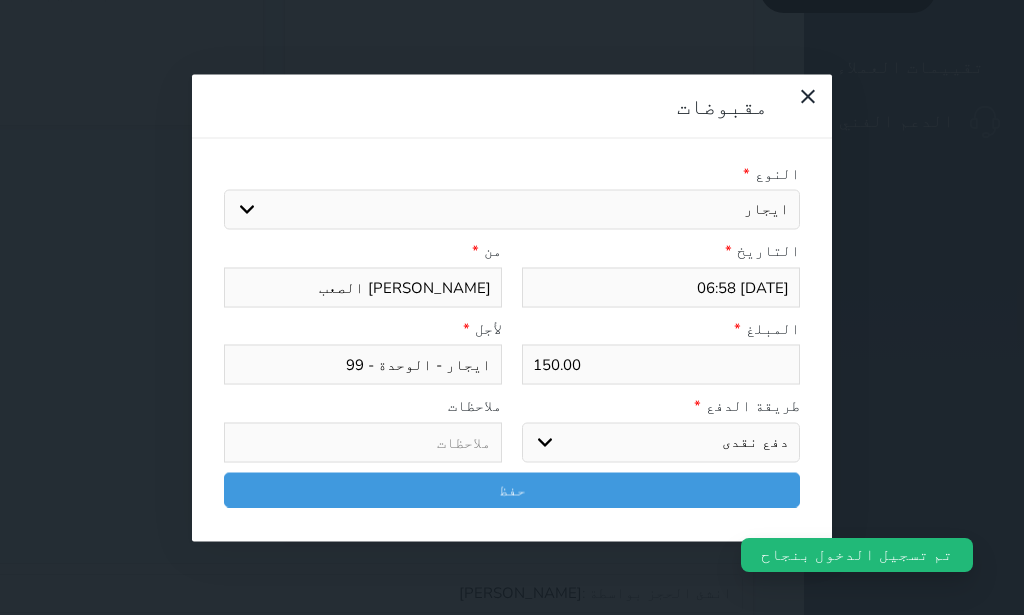 click on "دفع نقدى" at bounding box center (0, 0) 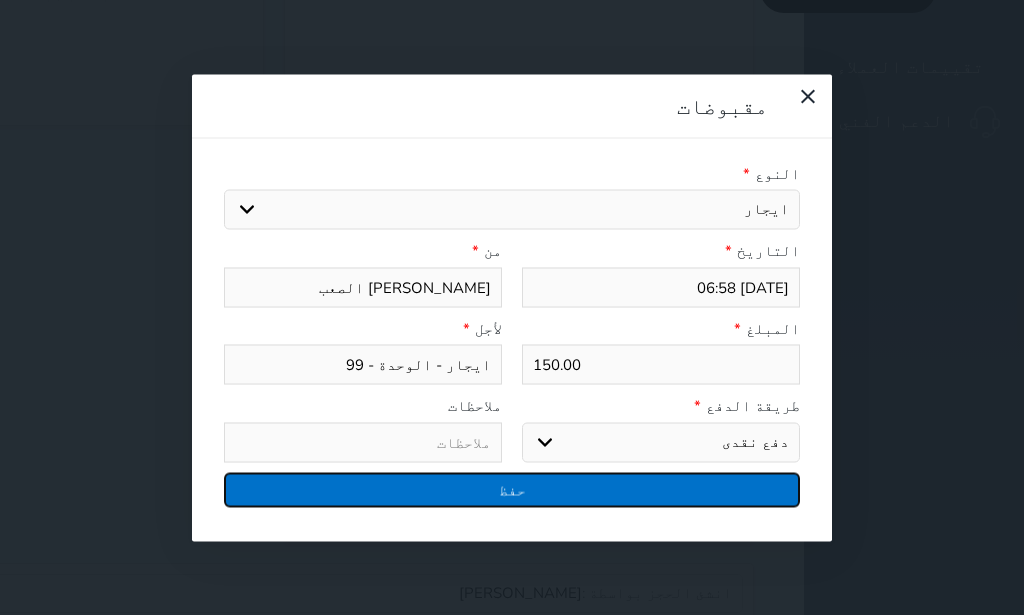 click on "حفظ" at bounding box center [512, 489] 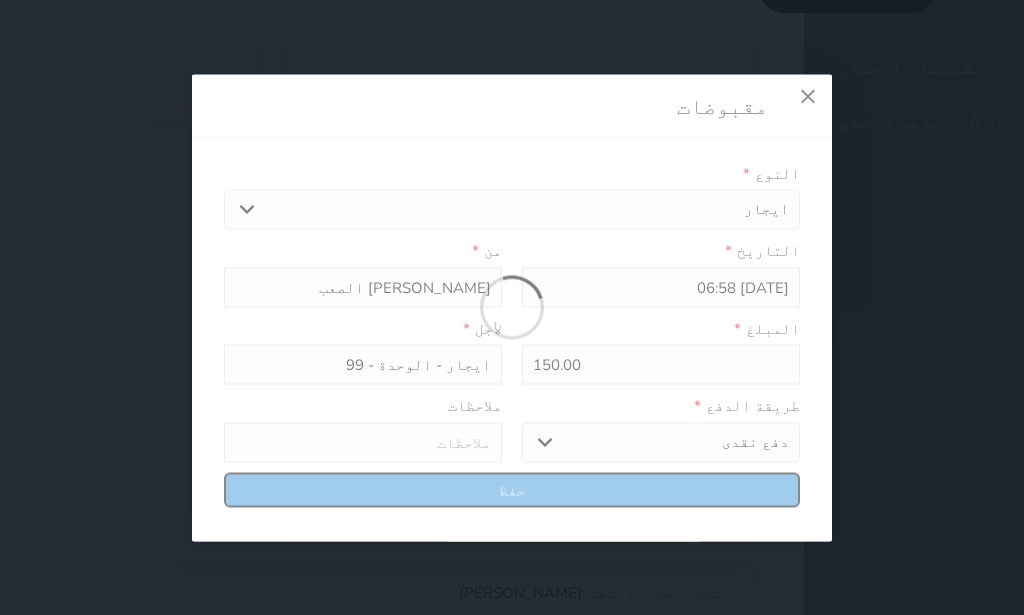 select 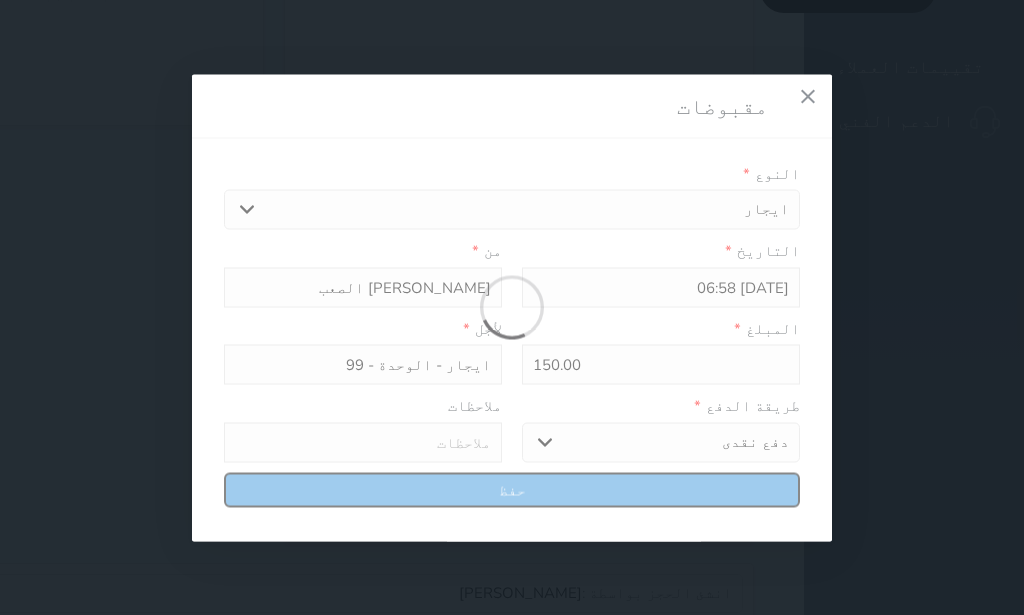 type 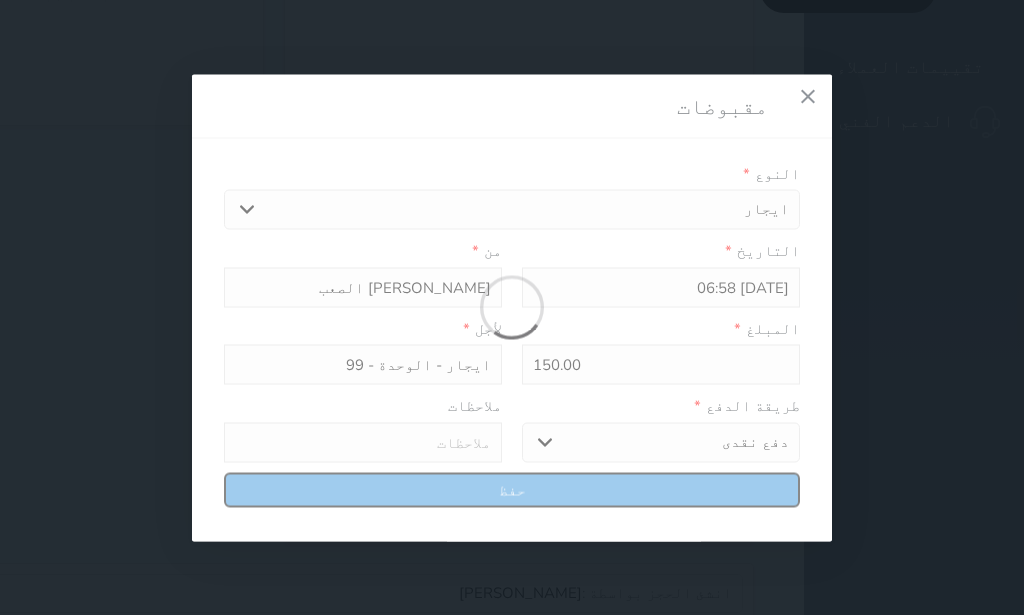 type on "0" 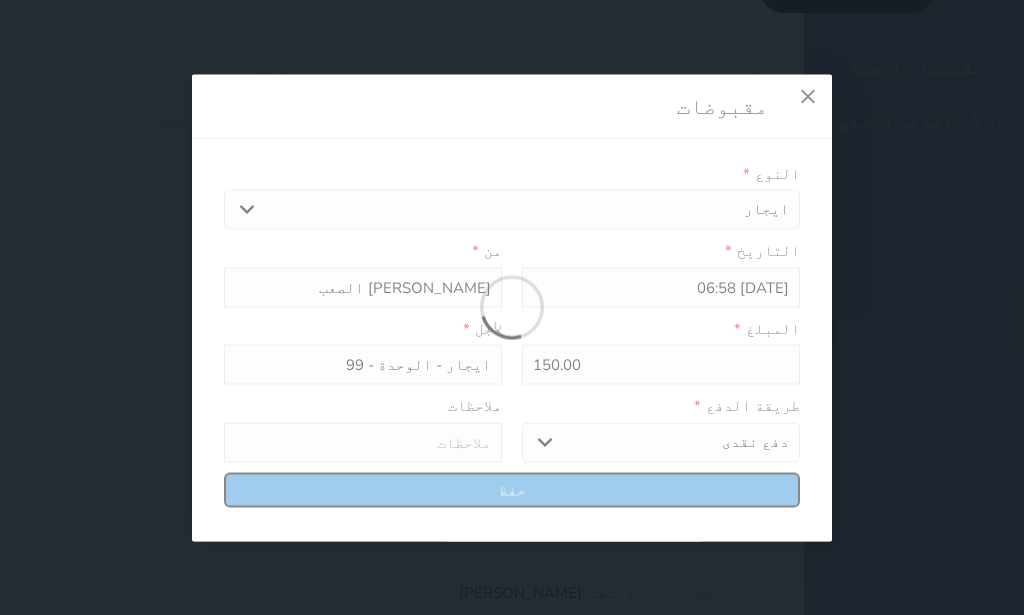 select 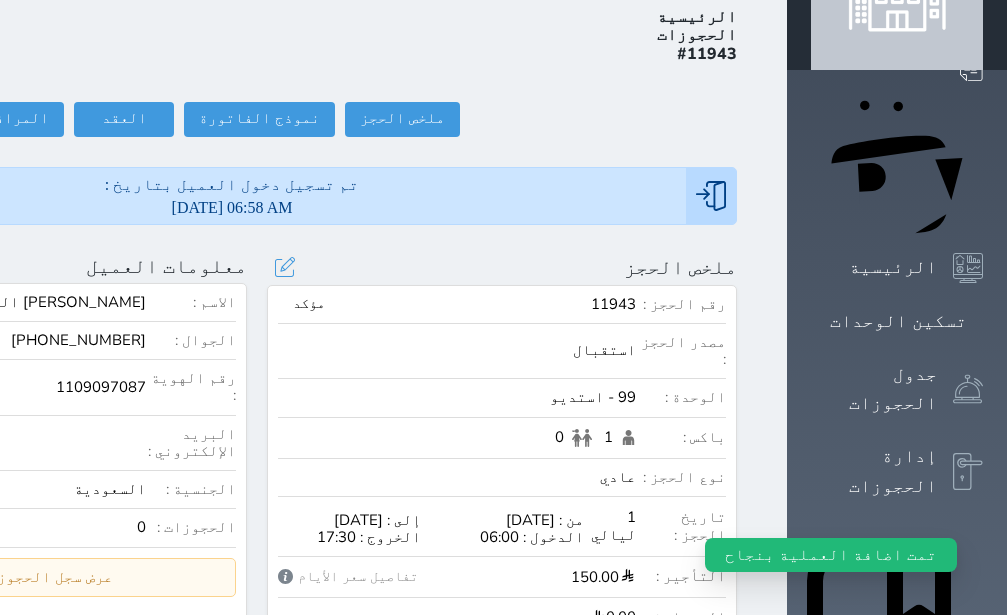 scroll, scrollTop: 0, scrollLeft: 0, axis: both 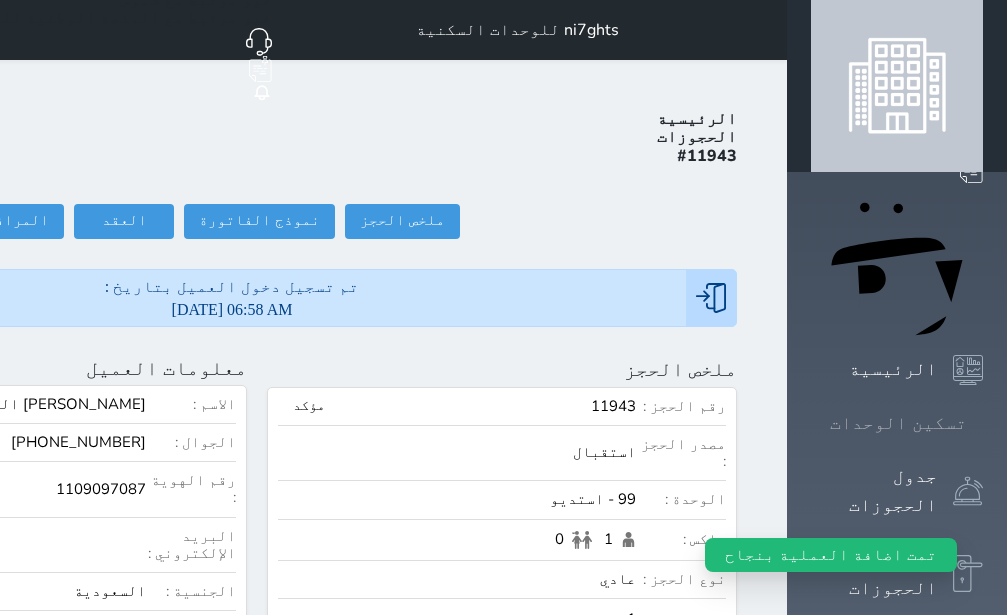 click on "تسكين الوحدات" at bounding box center [898, 423] 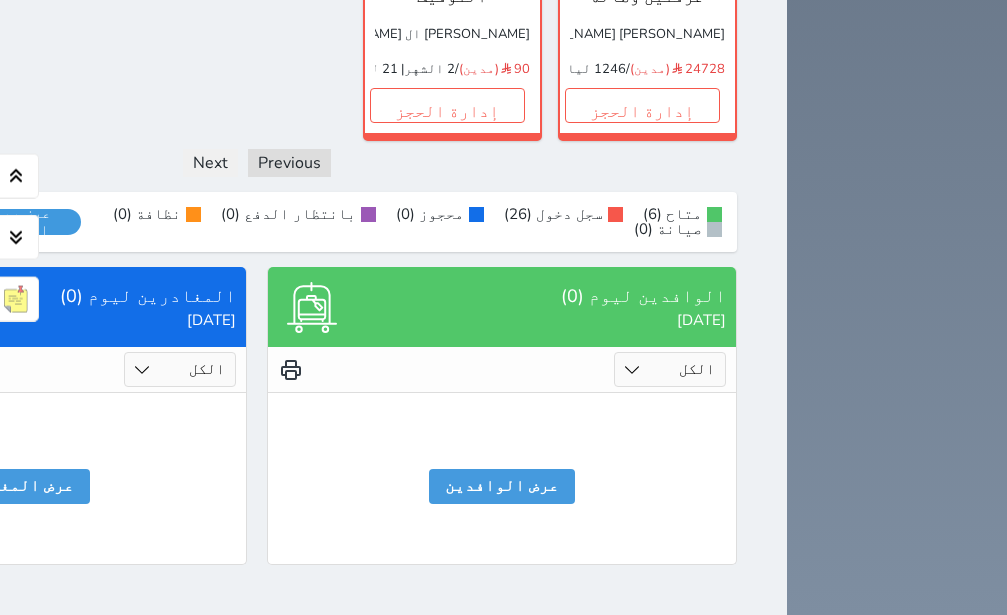 scroll, scrollTop: 1803, scrollLeft: 0, axis: vertical 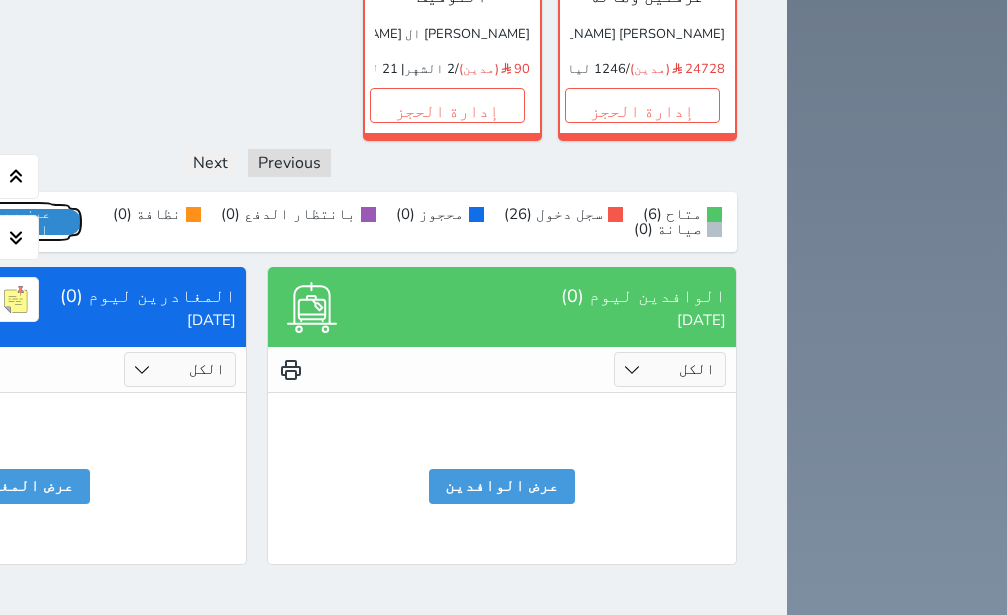 click on "عرض رصيد الصندوق" at bounding box center [17, 222] 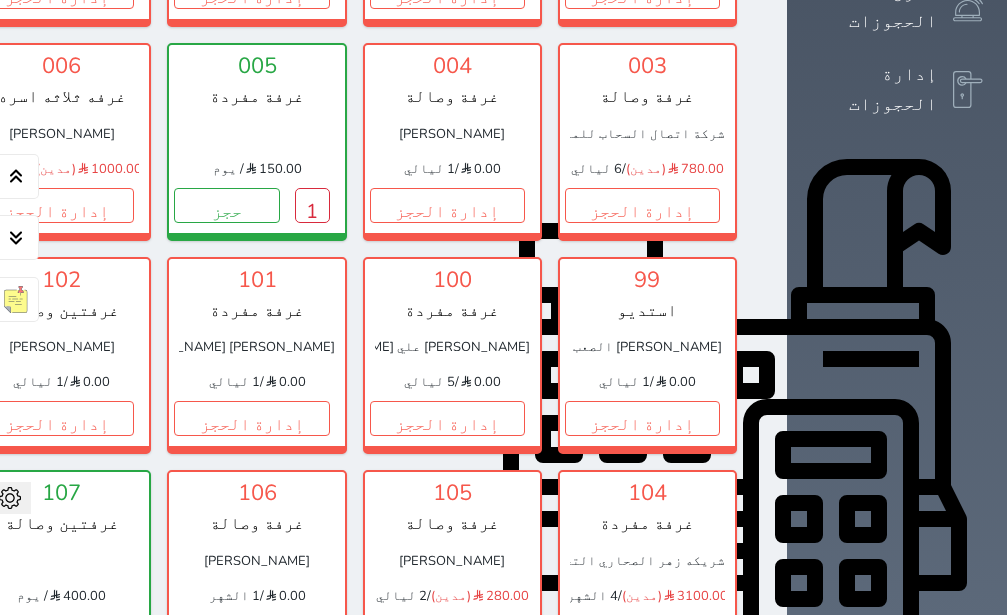 scroll, scrollTop: 504, scrollLeft: 0, axis: vertical 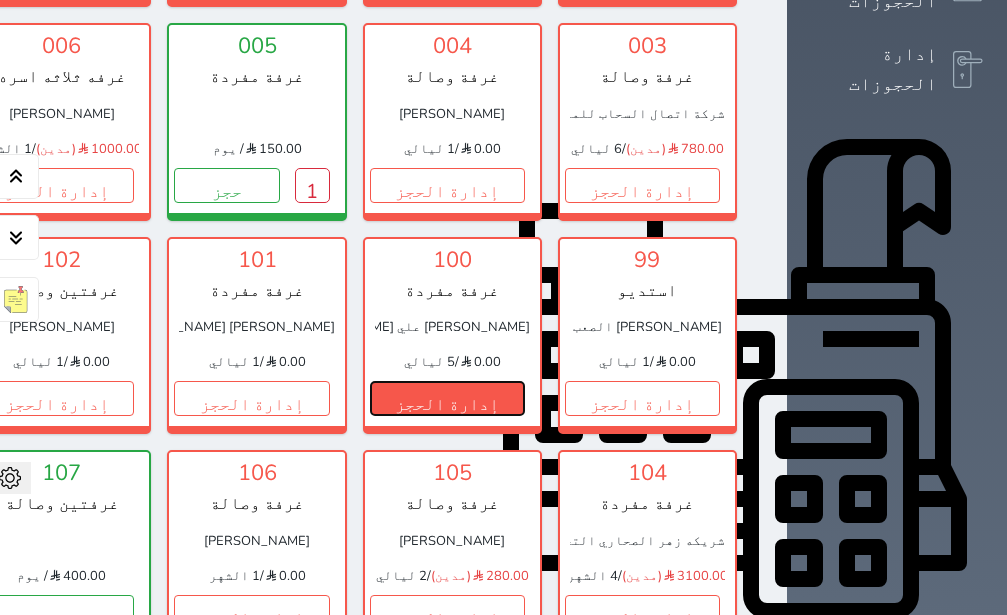 click on "إدارة الحجز" at bounding box center [447, 398] 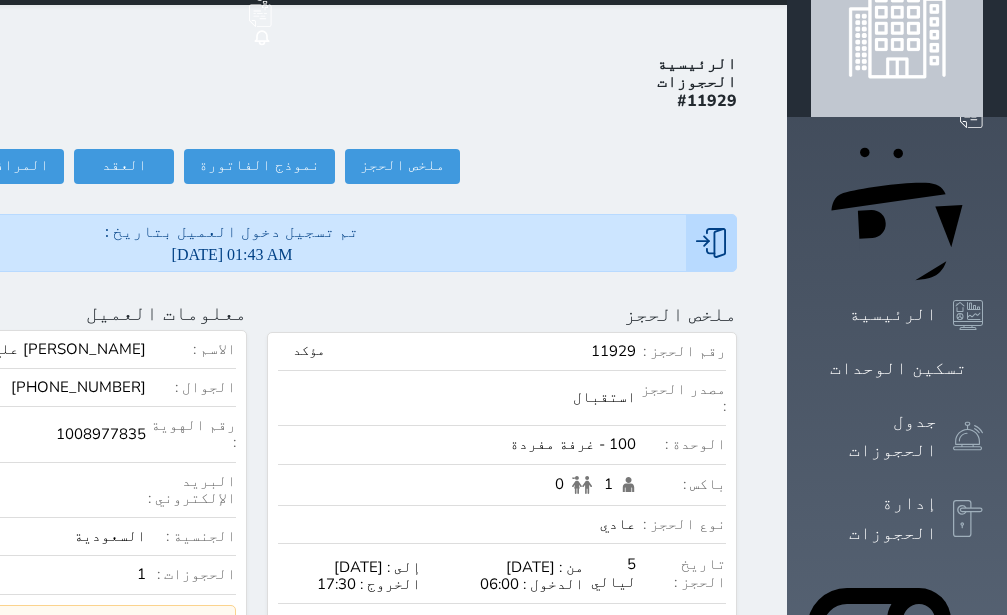 scroll, scrollTop: 0, scrollLeft: 0, axis: both 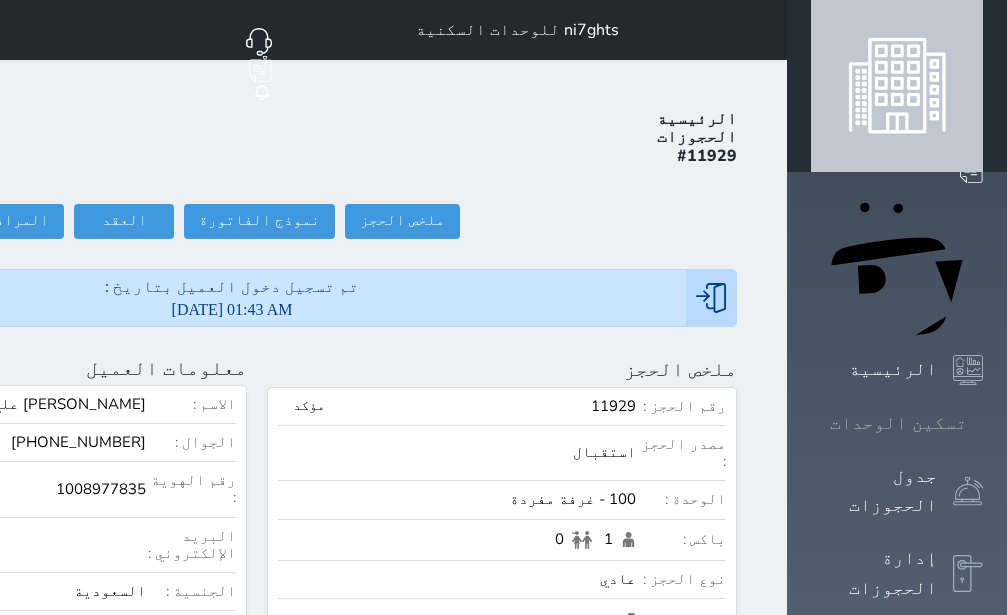 click on "تسكين الوحدات" at bounding box center [898, 423] 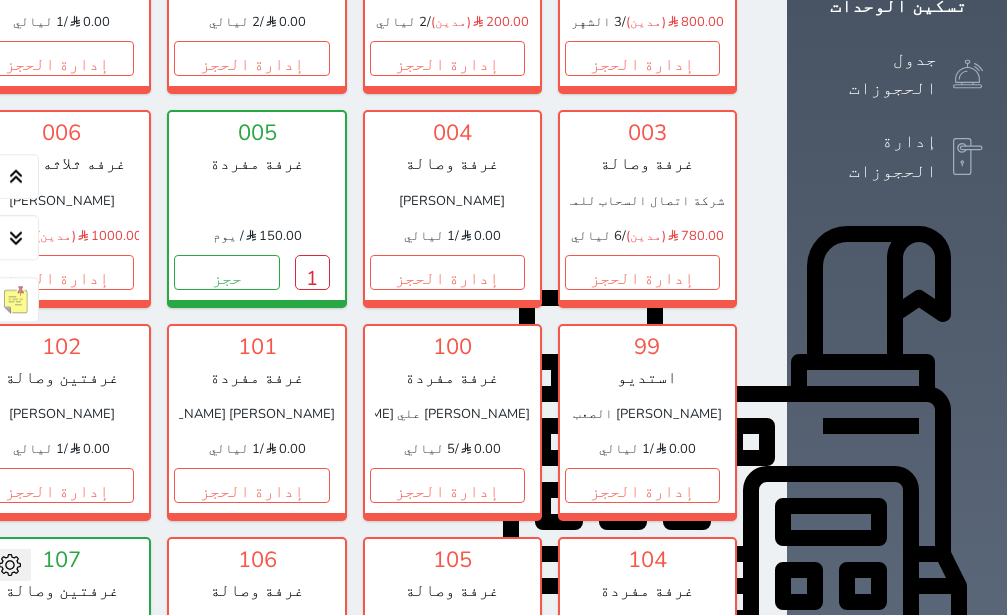 scroll, scrollTop: 456, scrollLeft: 0, axis: vertical 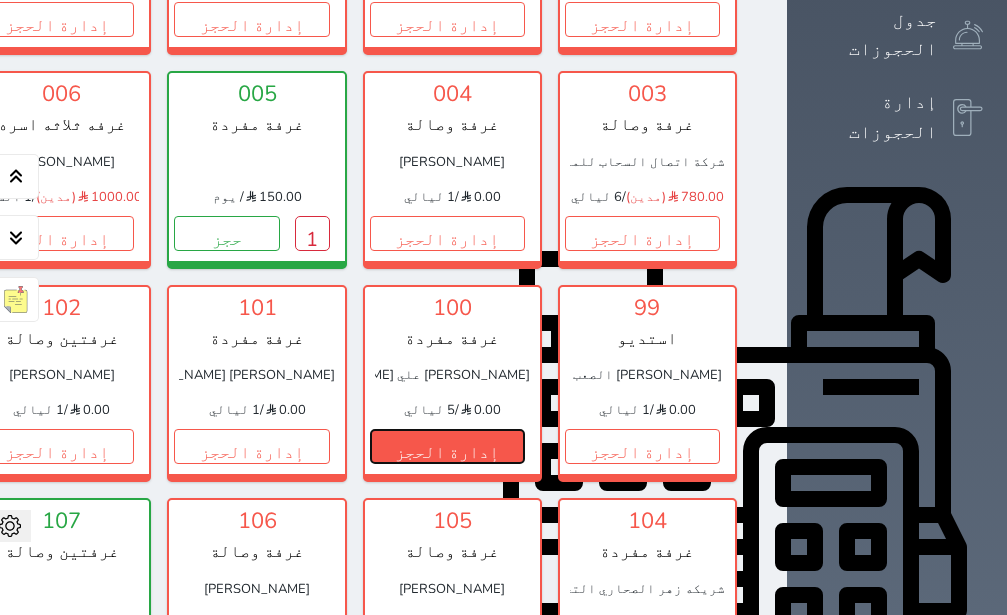 click on "إدارة الحجز" at bounding box center [447, 446] 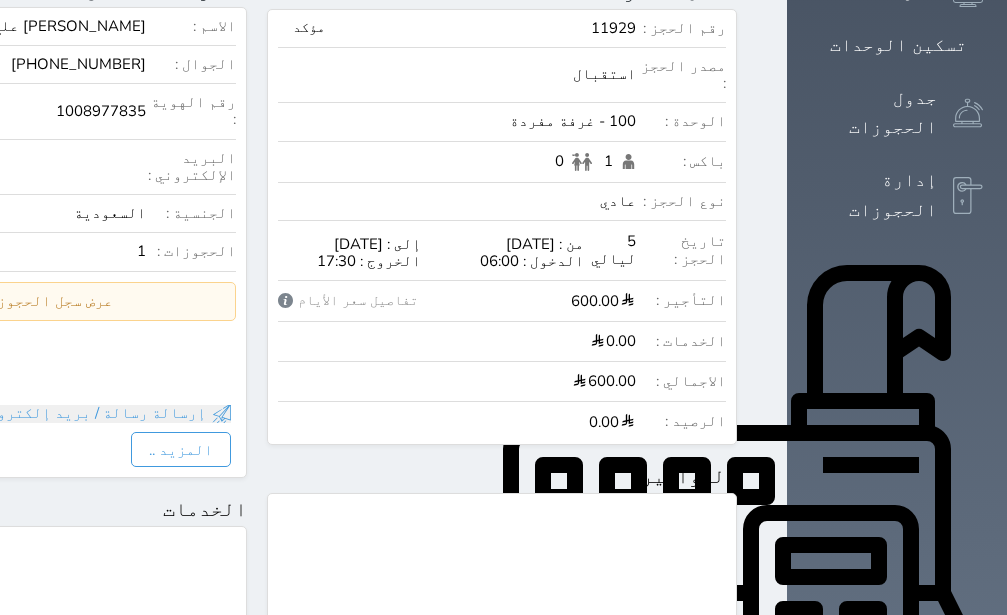 scroll, scrollTop: 0, scrollLeft: 0, axis: both 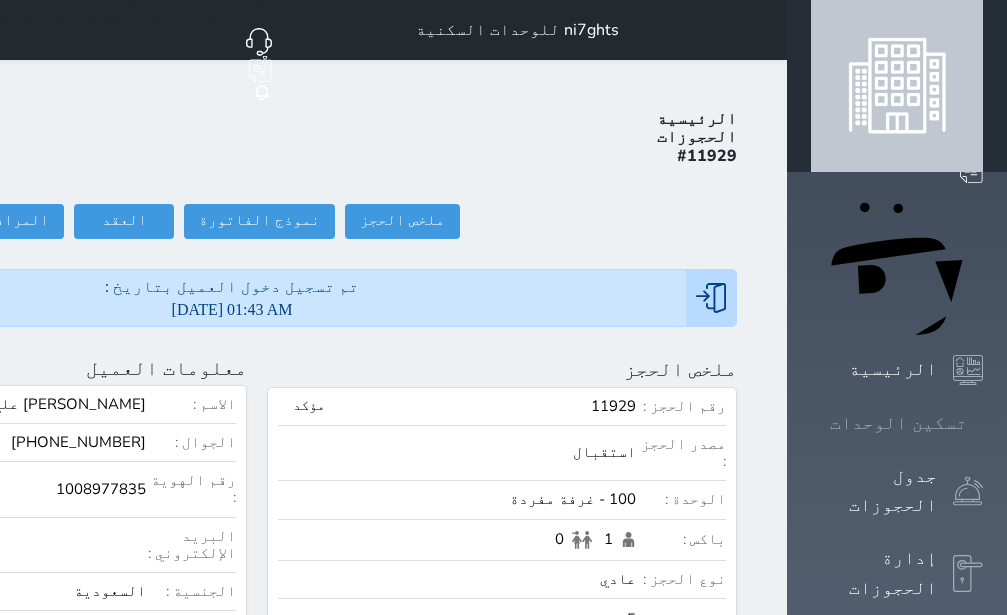 click on "تسكين الوحدات" at bounding box center [898, 423] 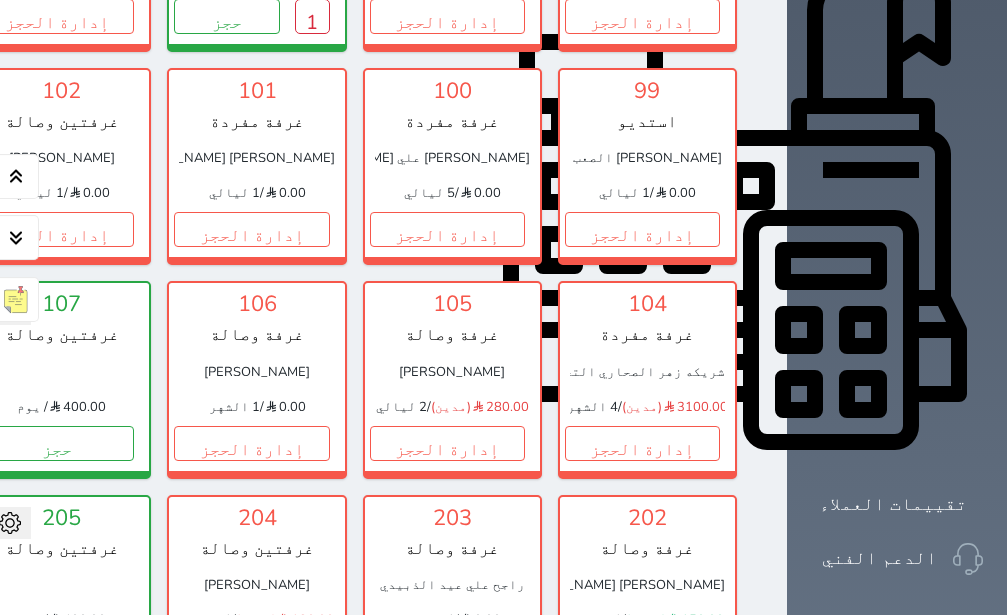 scroll, scrollTop: 630, scrollLeft: 0, axis: vertical 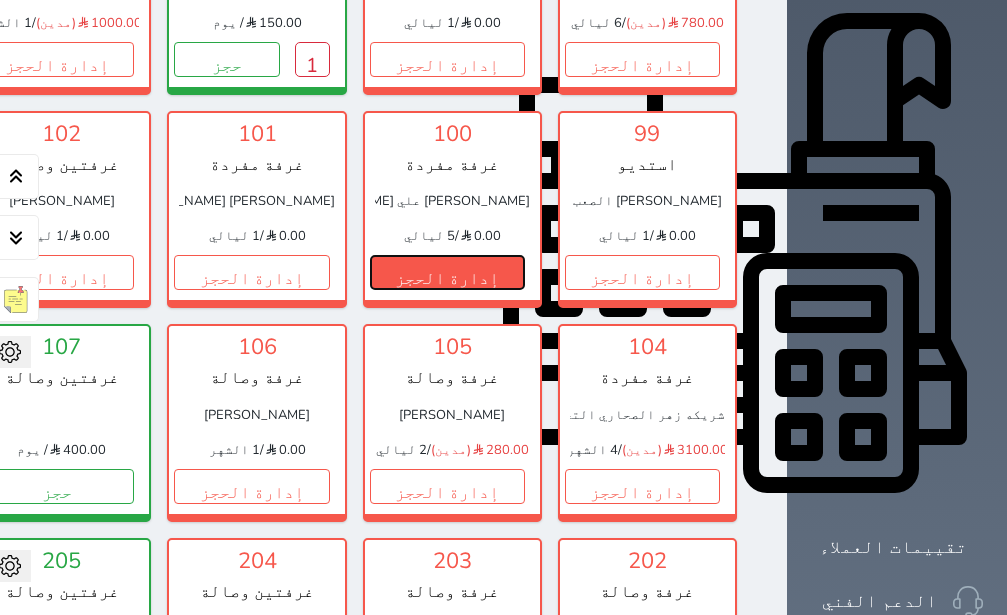 click on "إدارة الحجز" at bounding box center (447, 272) 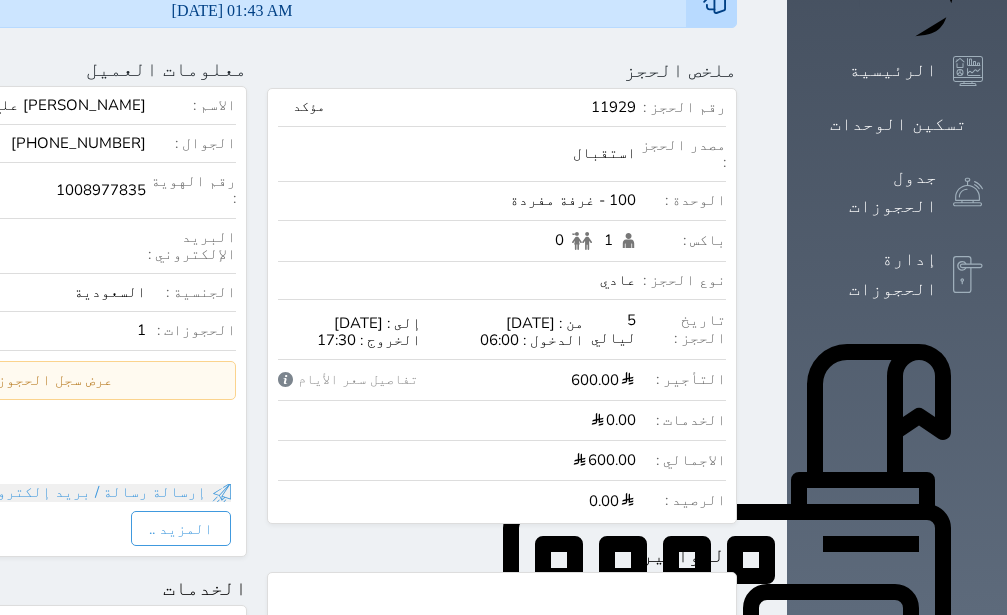 scroll, scrollTop: 0, scrollLeft: 0, axis: both 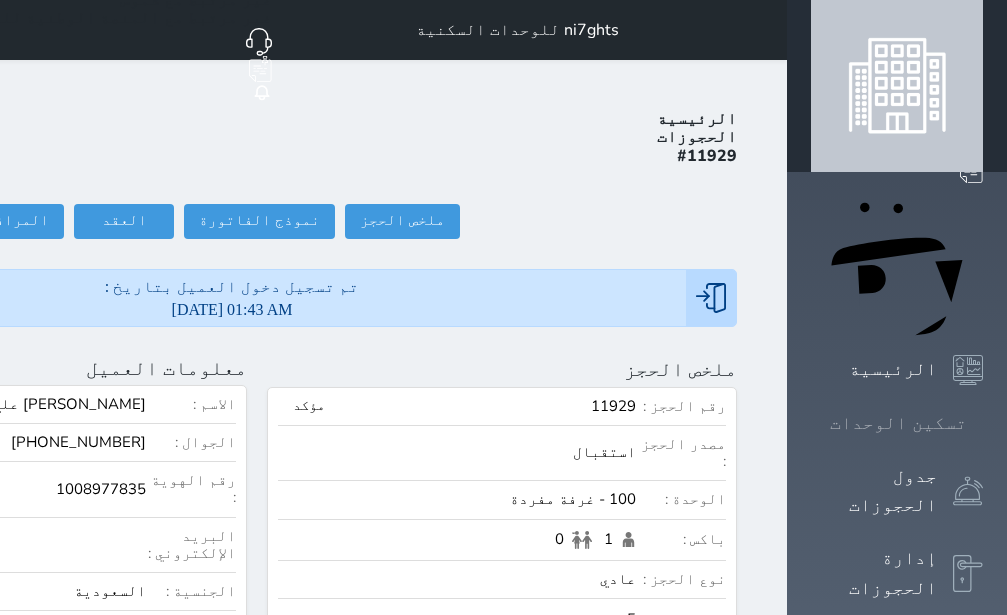 click on "تسكين الوحدات" at bounding box center (898, 423) 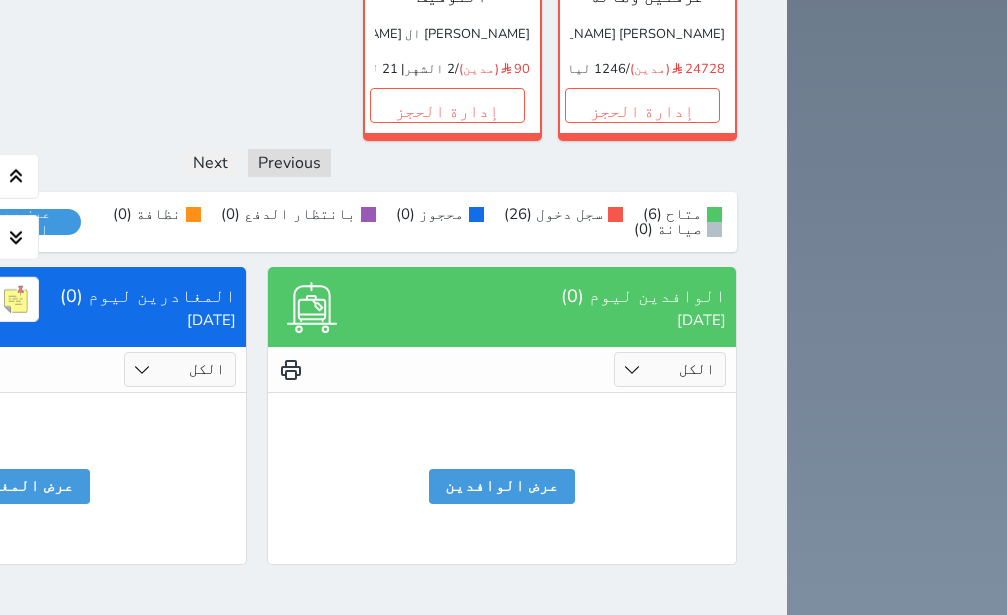 scroll, scrollTop: 1803, scrollLeft: 0, axis: vertical 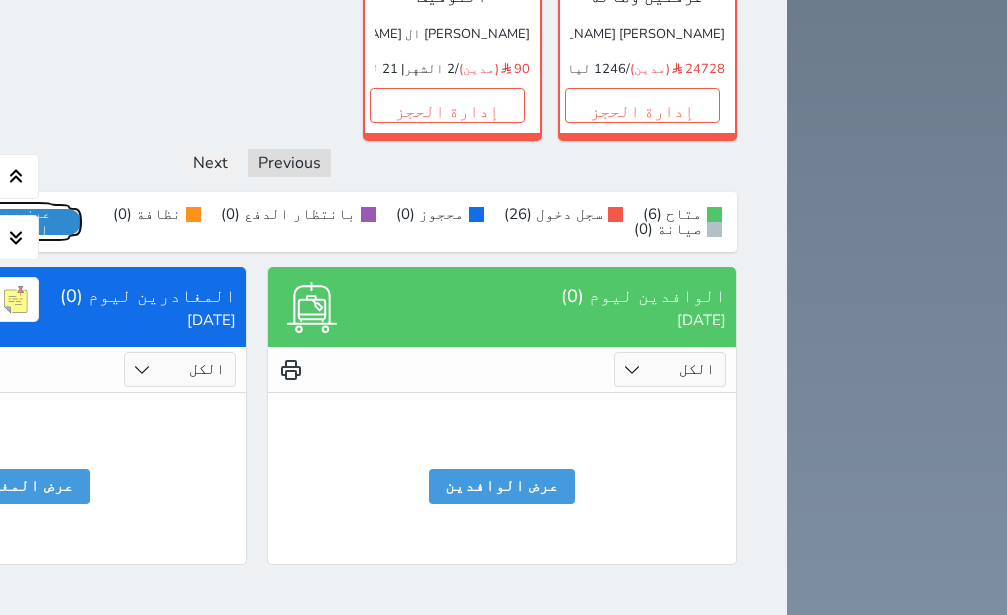 click on "عرض رصيد الصندوق" at bounding box center [17, 222] 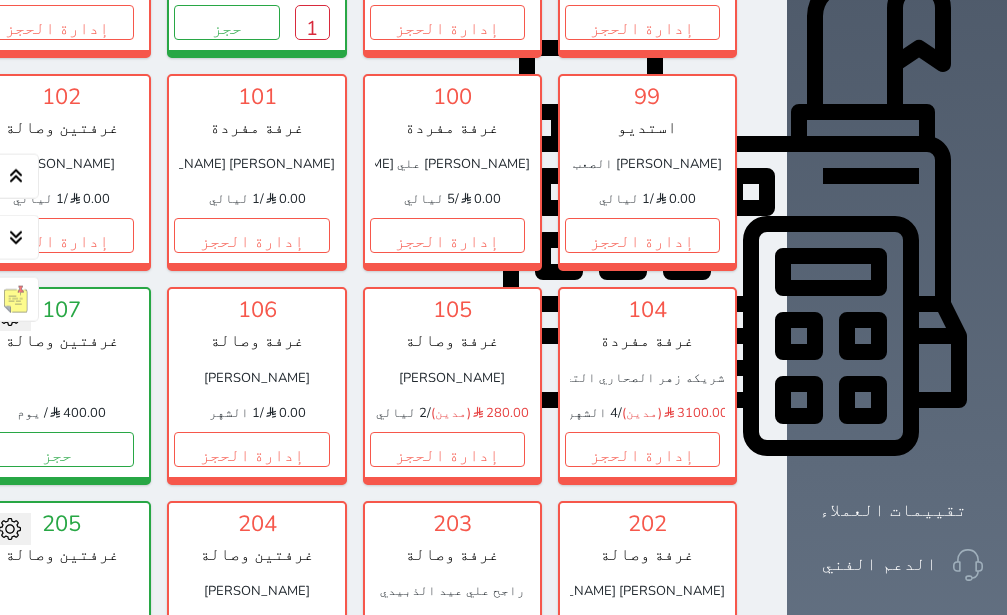 scroll, scrollTop: 549, scrollLeft: 0, axis: vertical 